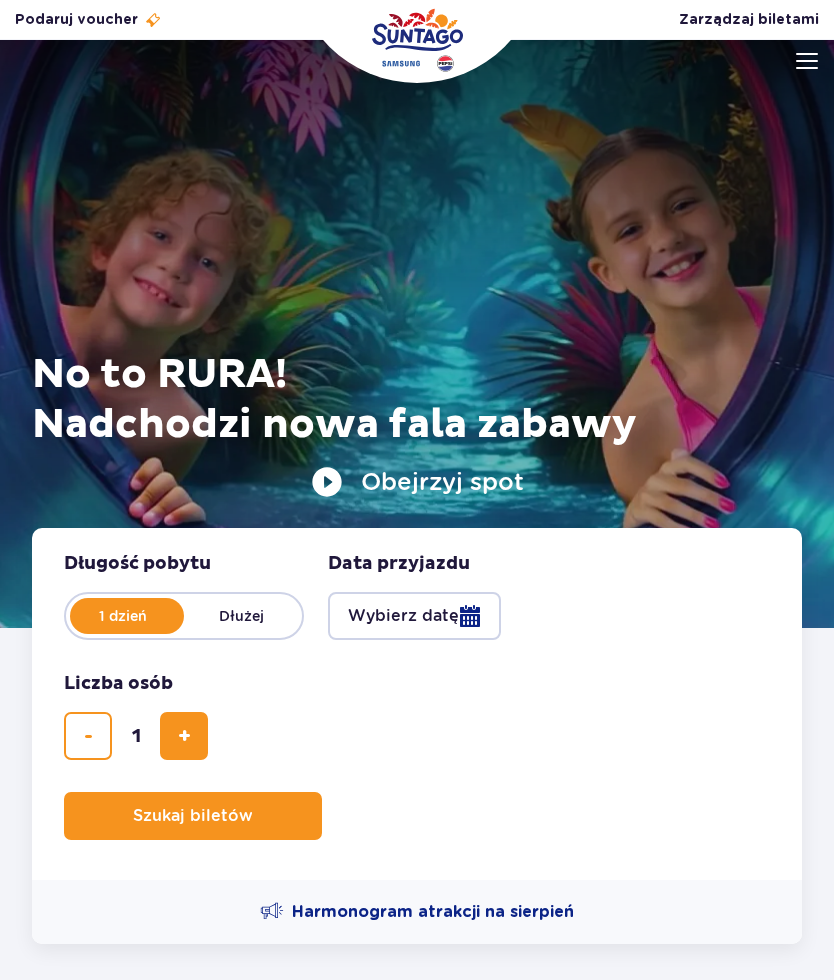 scroll, scrollTop: 0, scrollLeft: 0, axis: both 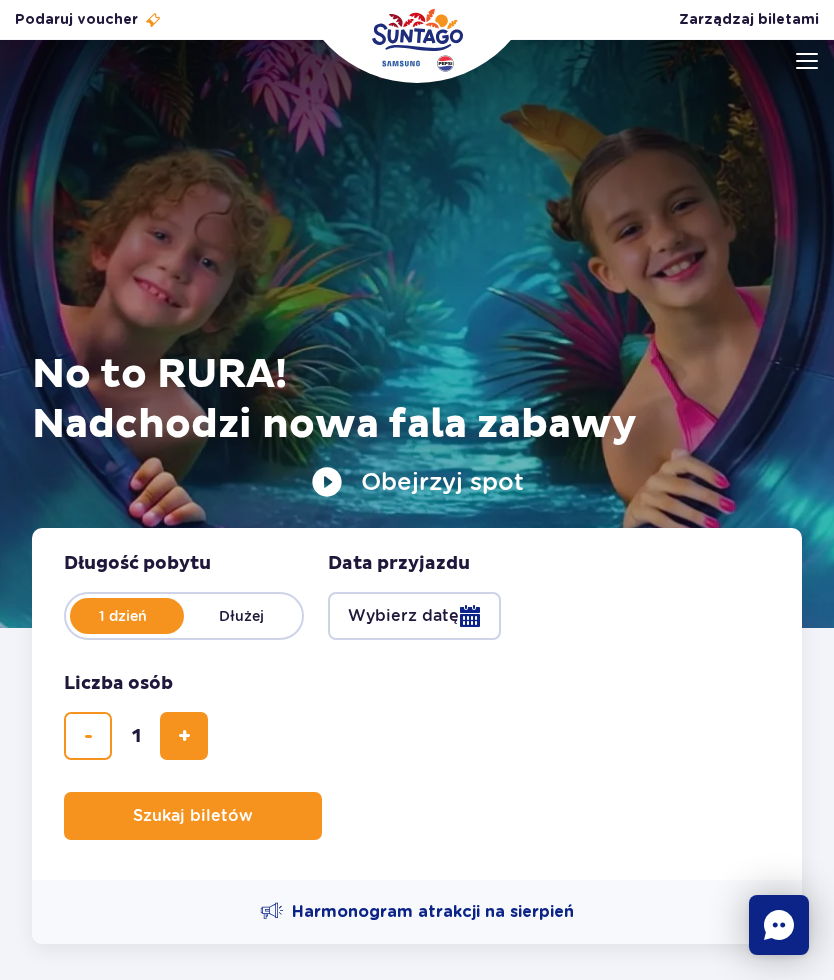 click on "No to RURA!  Nadchodzi nowa fala zabawy" at bounding box center (417, 400) 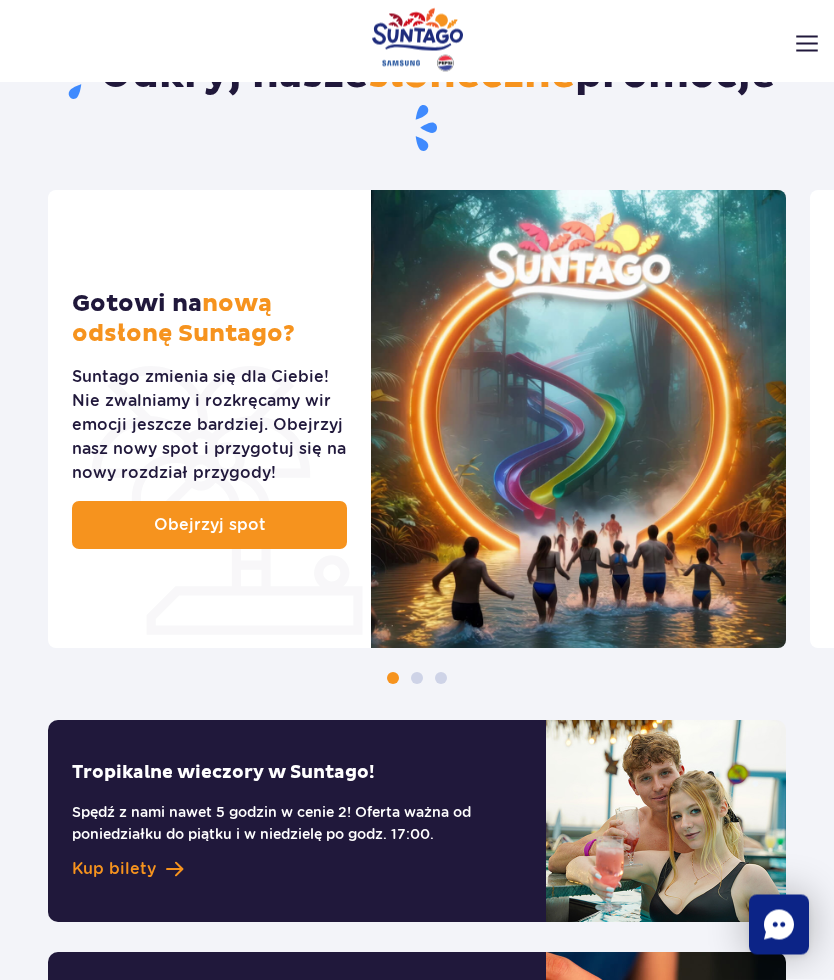 scroll, scrollTop: 961, scrollLeft: 0, axis: vertical 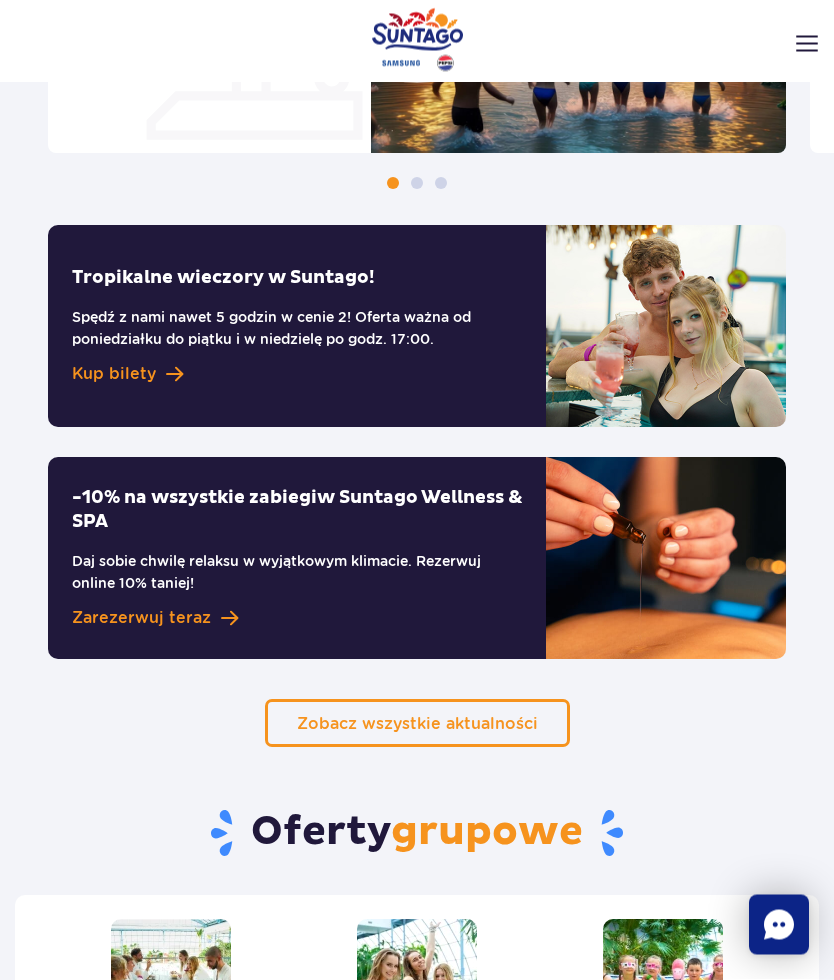 click on "Oferty  grupowe
Dla firm
Sprawdź naszą ofertę dla firm
Imprezy
Rozkręć zabawę pod palmami
Dla szkół
Poznaj nasze programy edukacyjne" at bounding box center (417, 954) 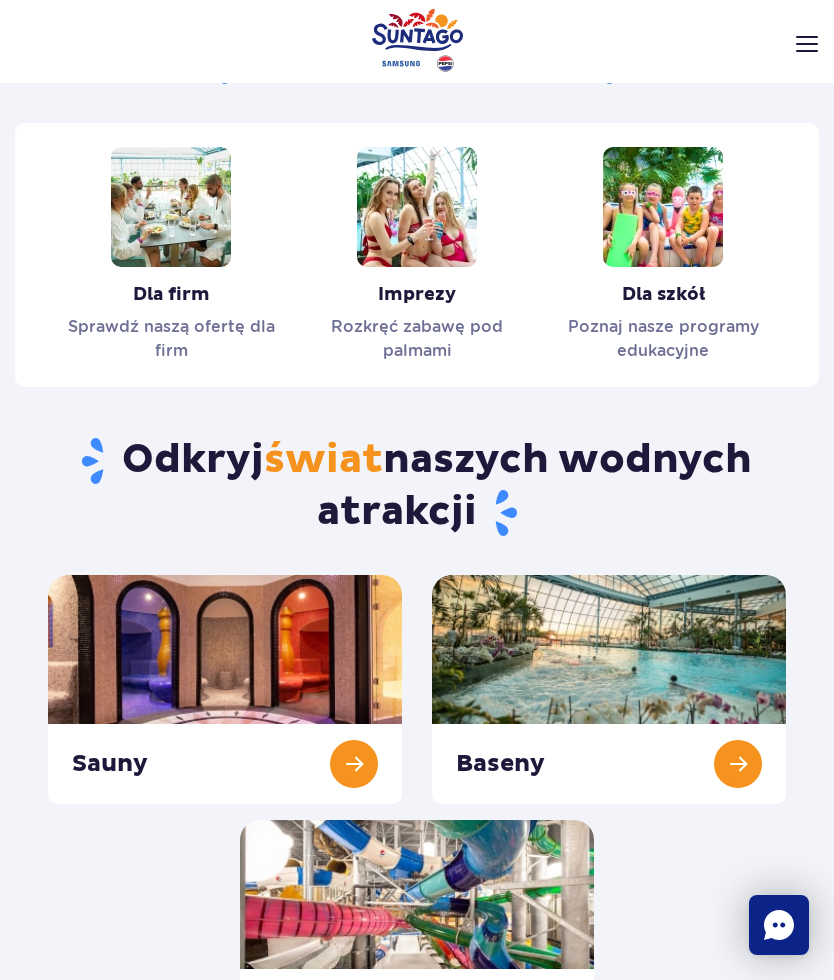 scroll, scrollTop: 2239, scrollLeft: 0, axis: vertical 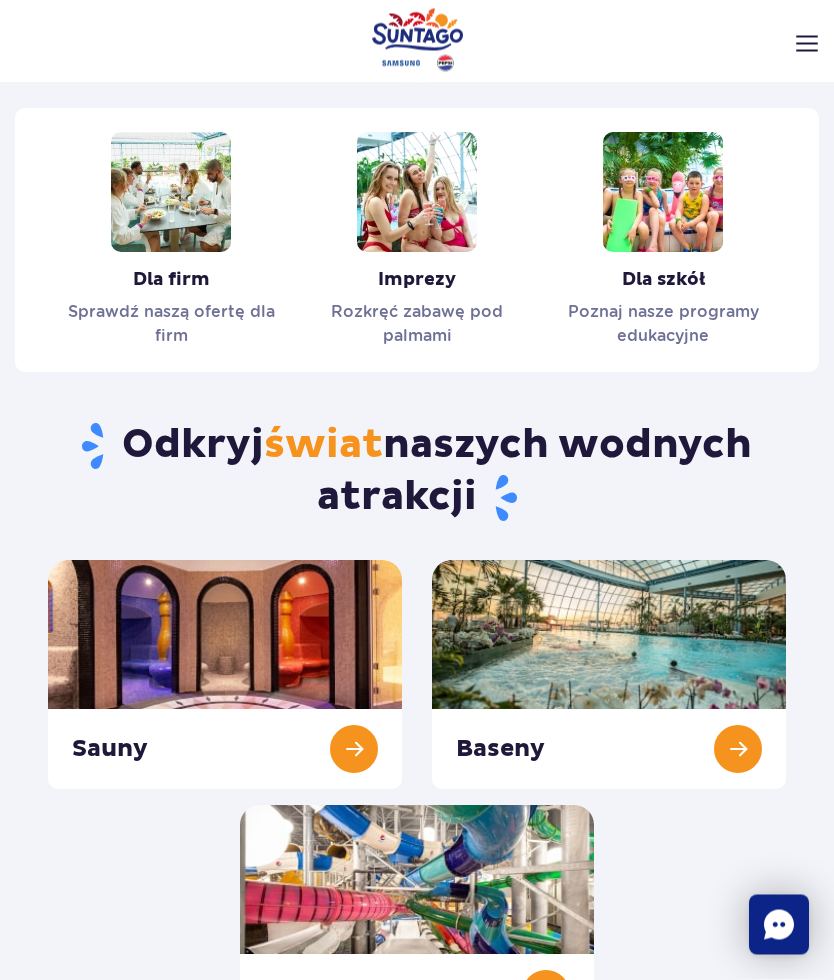 click on "Oferty  grupowe
Dla firm
Sprawdź naszą ofertę dla firm
Imprezy
Rozkręć zabawę pod palmami
Dla szkół
Poznaj nasze programy edukacyjne" at bounding box center (417, 167) 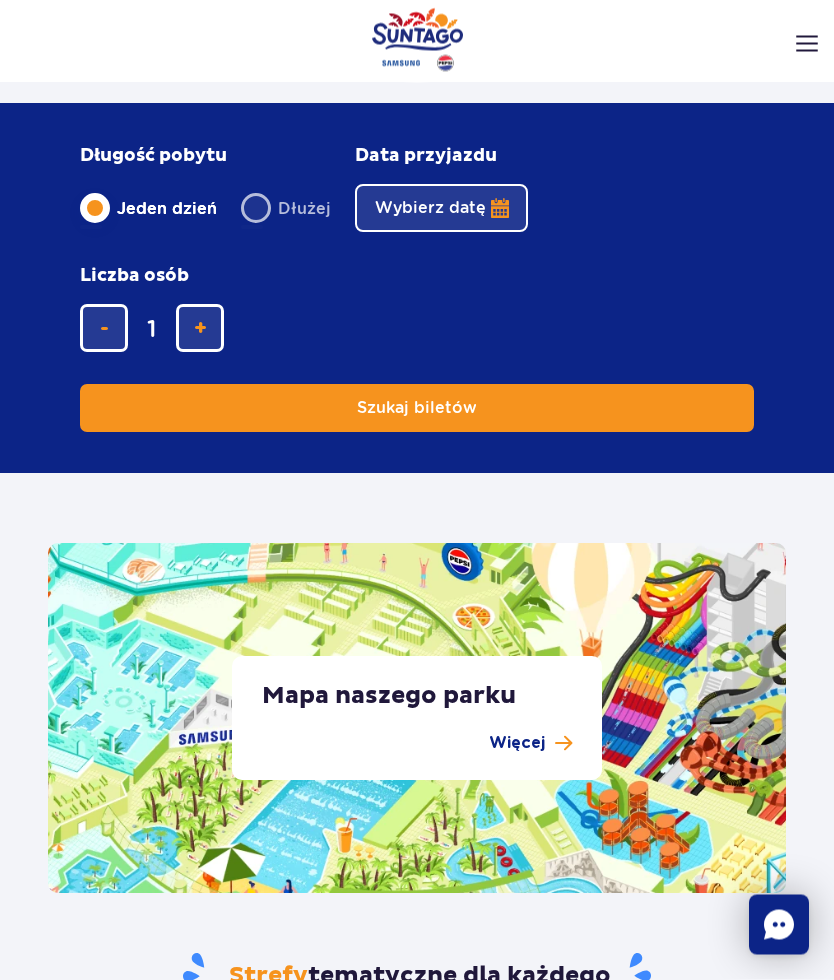 scroll, scrollTop: 4136, scrollLeft: 0, axis: vertical 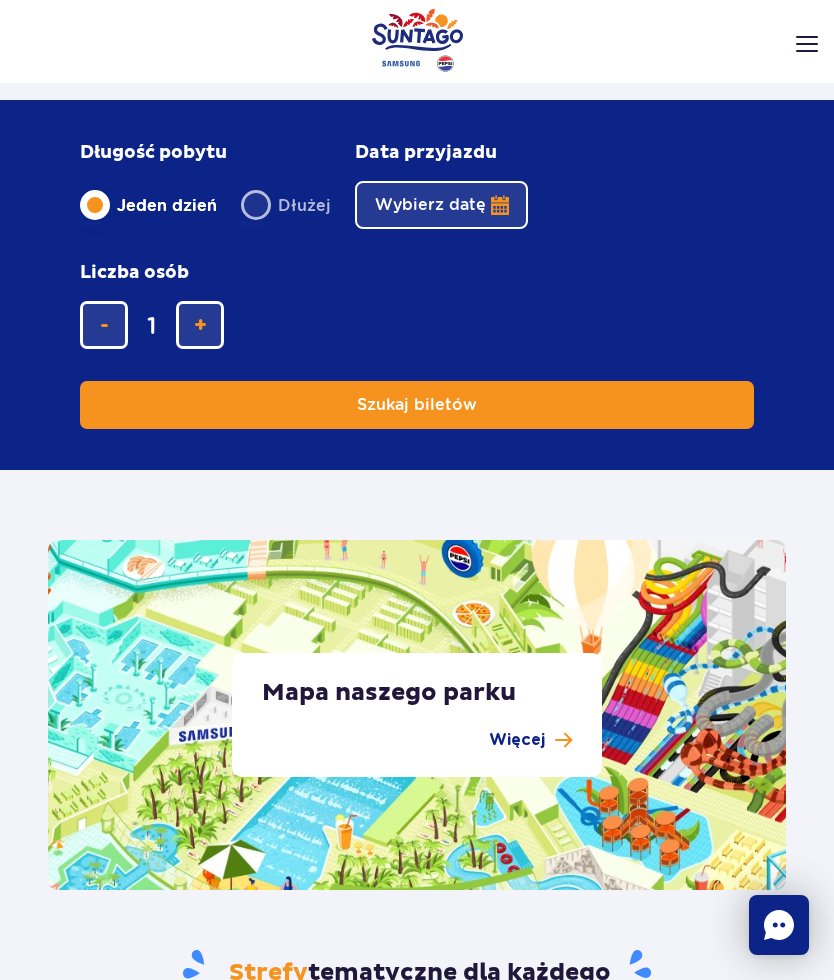 click on "Więcej" at bounding box center (517, 740) 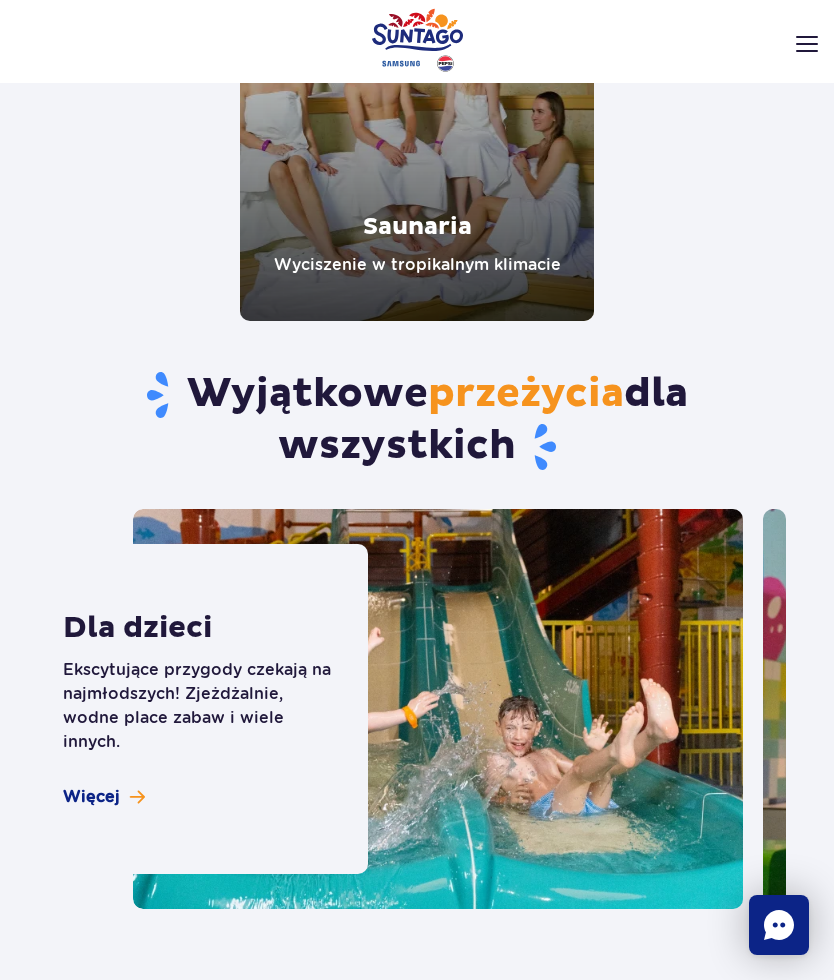 scroll, scrollTop: 5654, scrollLeft: 0, axis: vertical 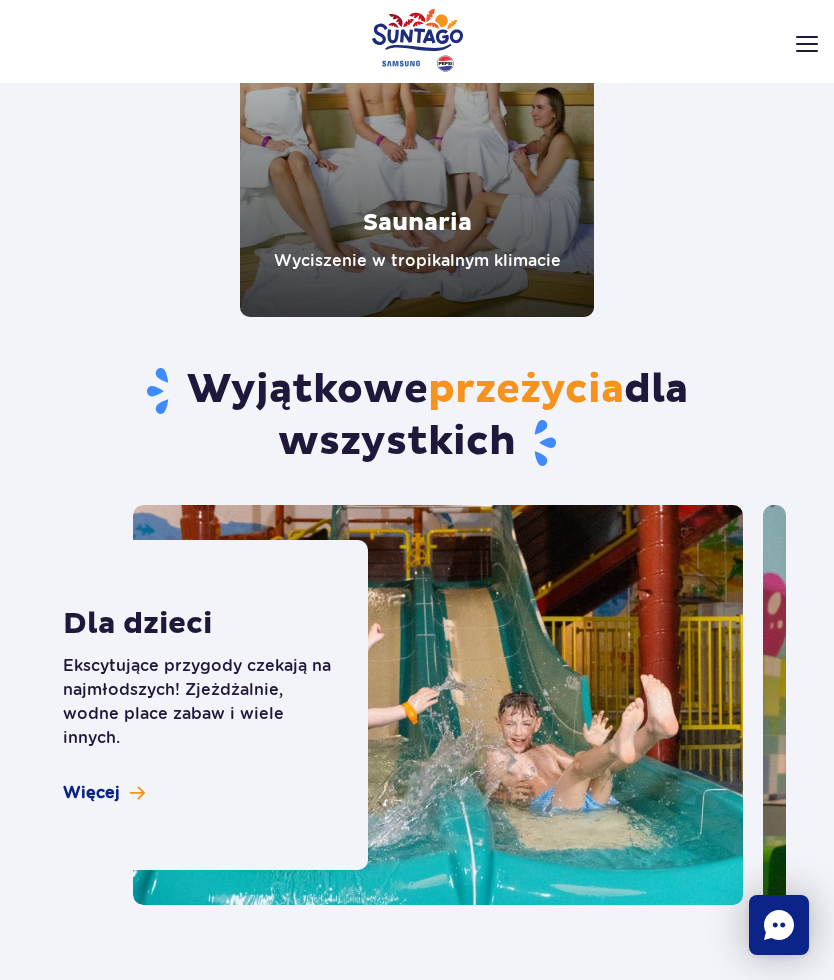click at bounding box center (1068, 705) 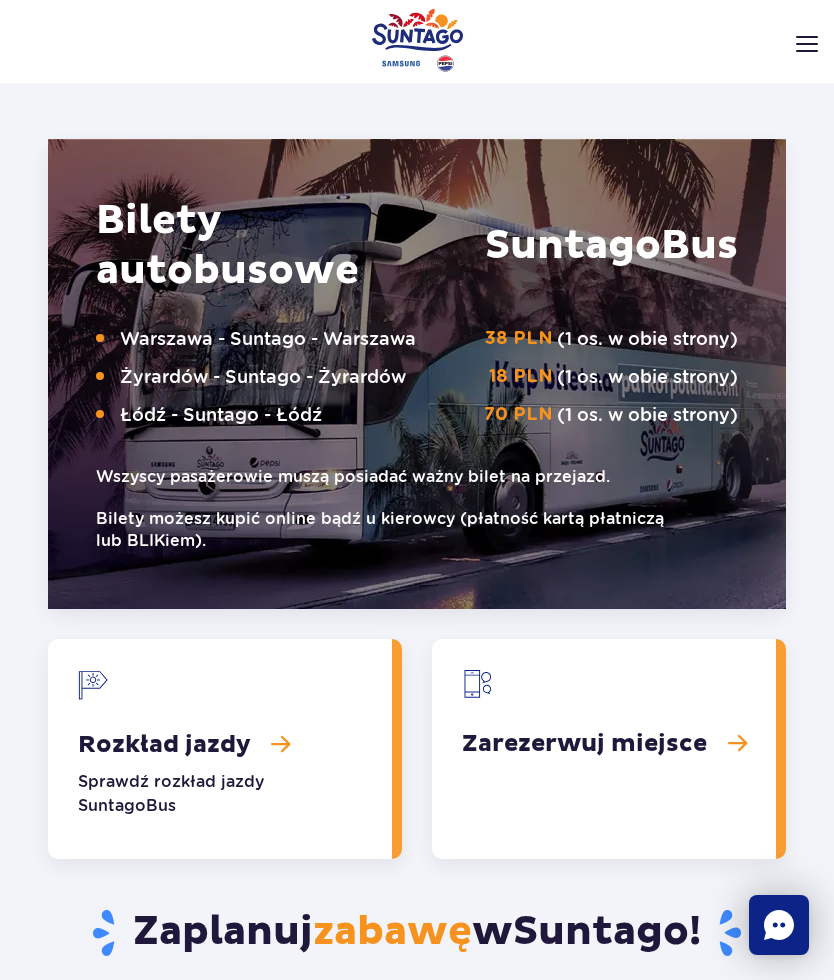 scroll, scrollTop: 3240, scrollLeft: 0, axis: vertical 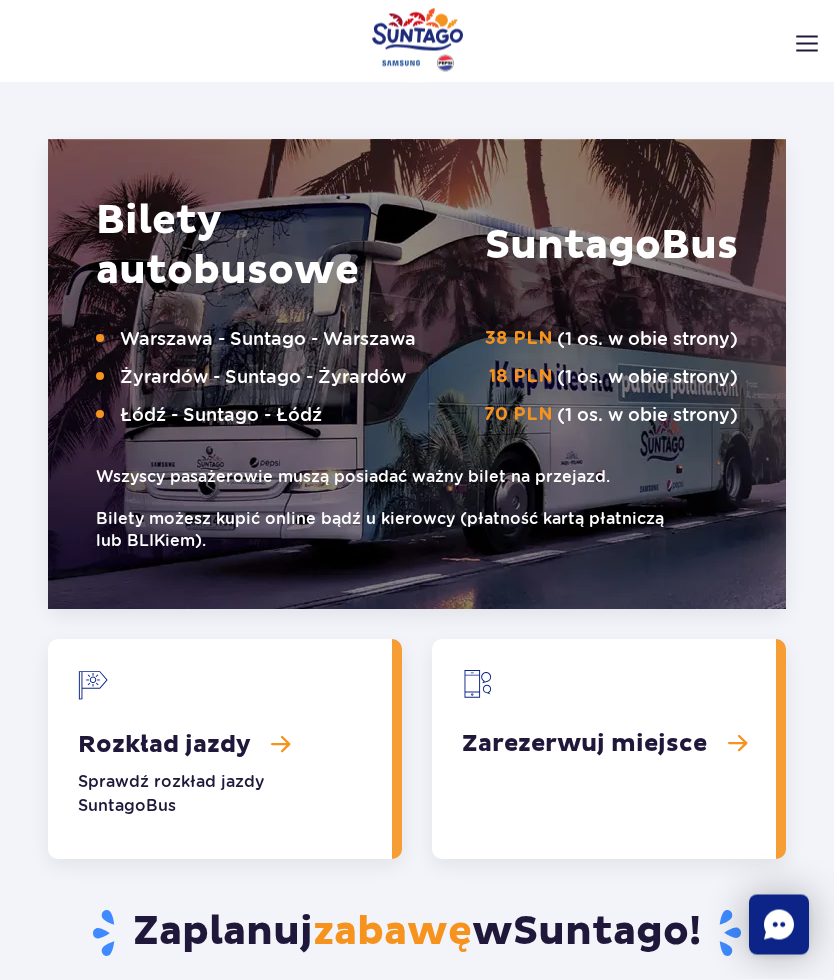click on "Podaruj voucher
Podaruj Voucher prezentowy do Suntago!
Zarządzaj biletami
Posłuchaj piosenki  Suntago" at bounding box center [417, 20] 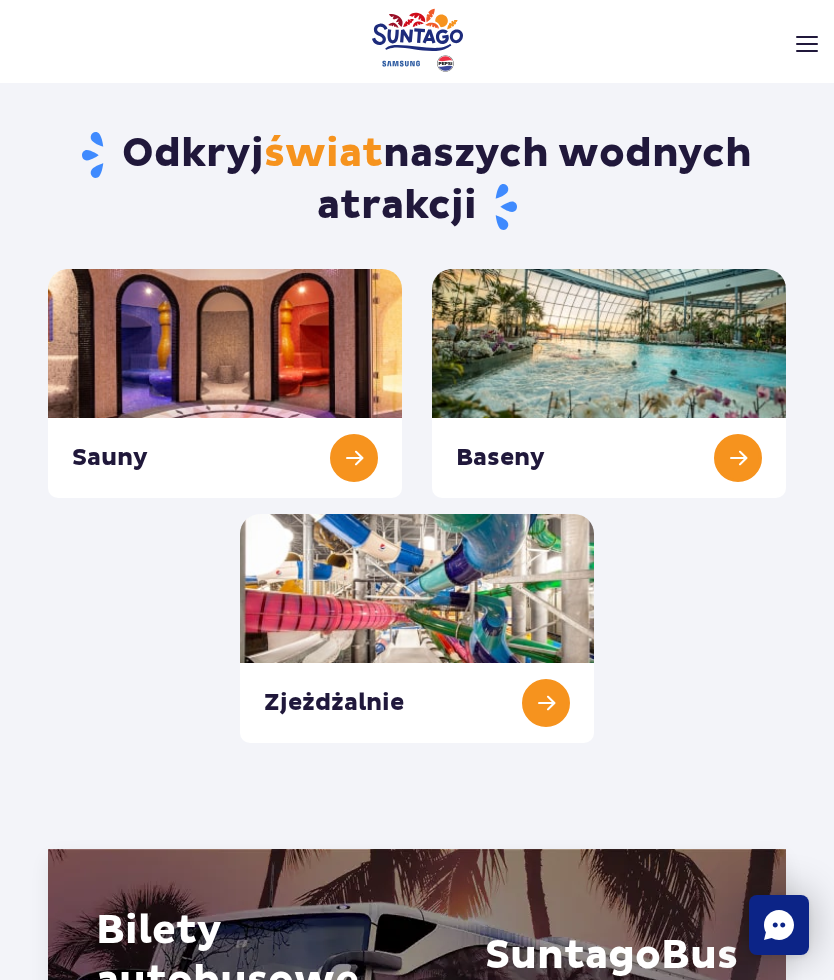 scroll, scrollTop: 2530, scrollLeft: 0, axis: vertical 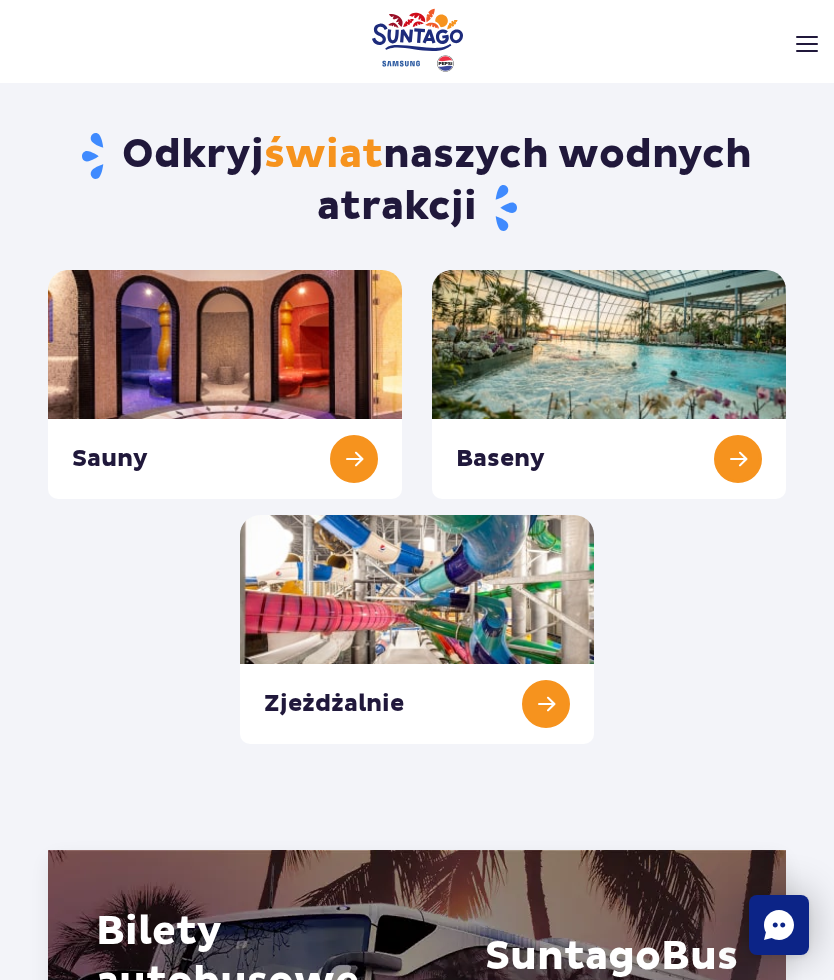 click at bounding box center (609, 384) 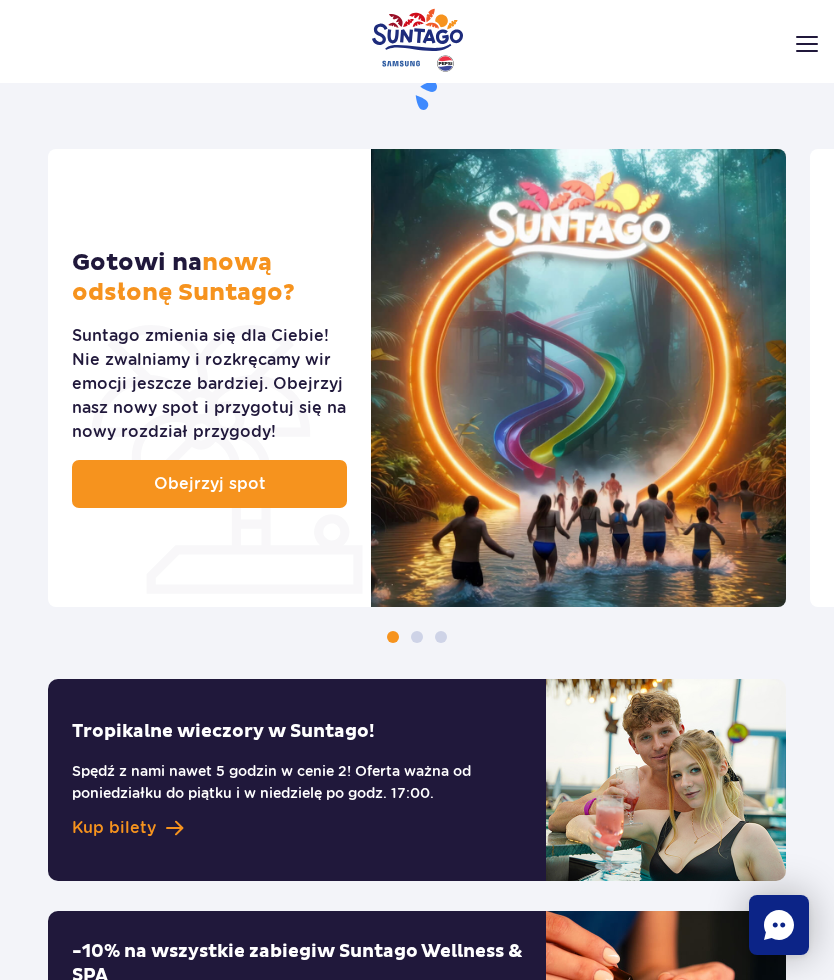 scroll, scrollTop: 966, scrollLeft: 0, axis: vertical 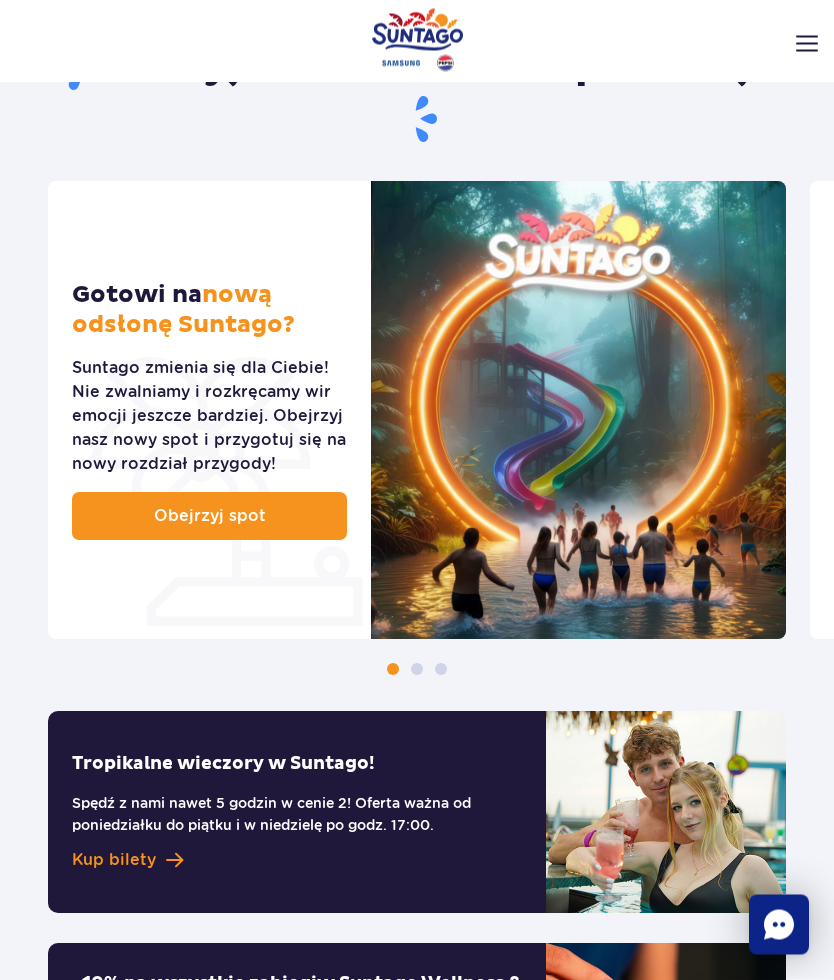 click at bounding box center [578, 411] 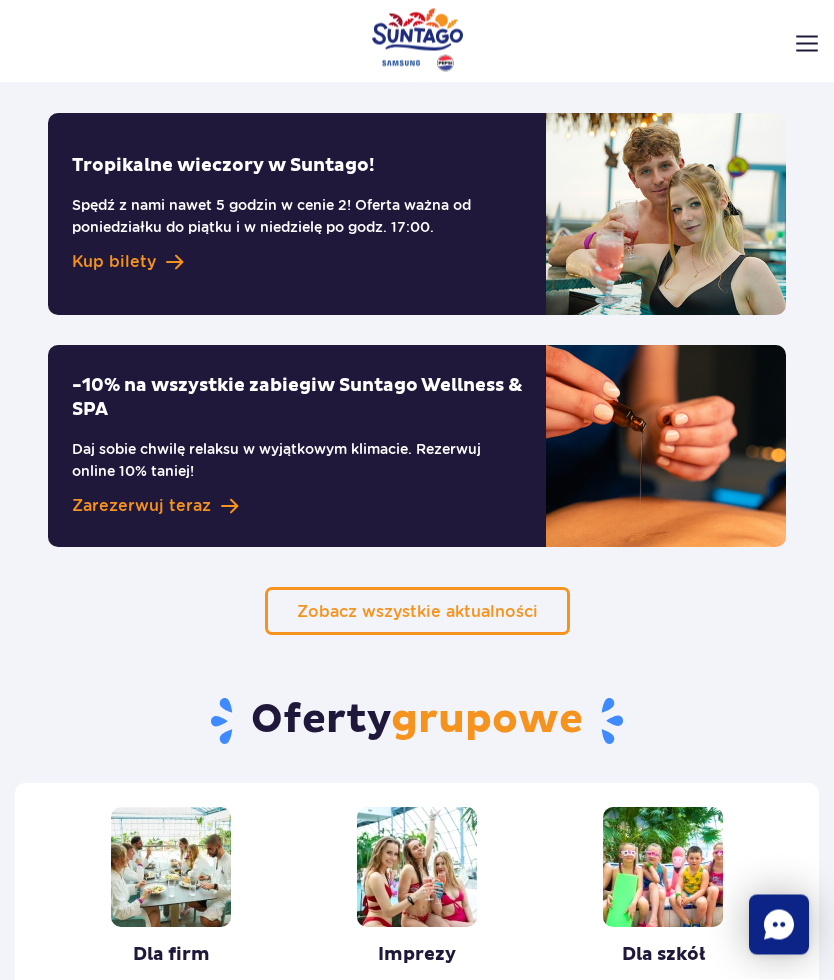 scroll, scrollTop: 1571, scrollLeft: 0, axis: vertical 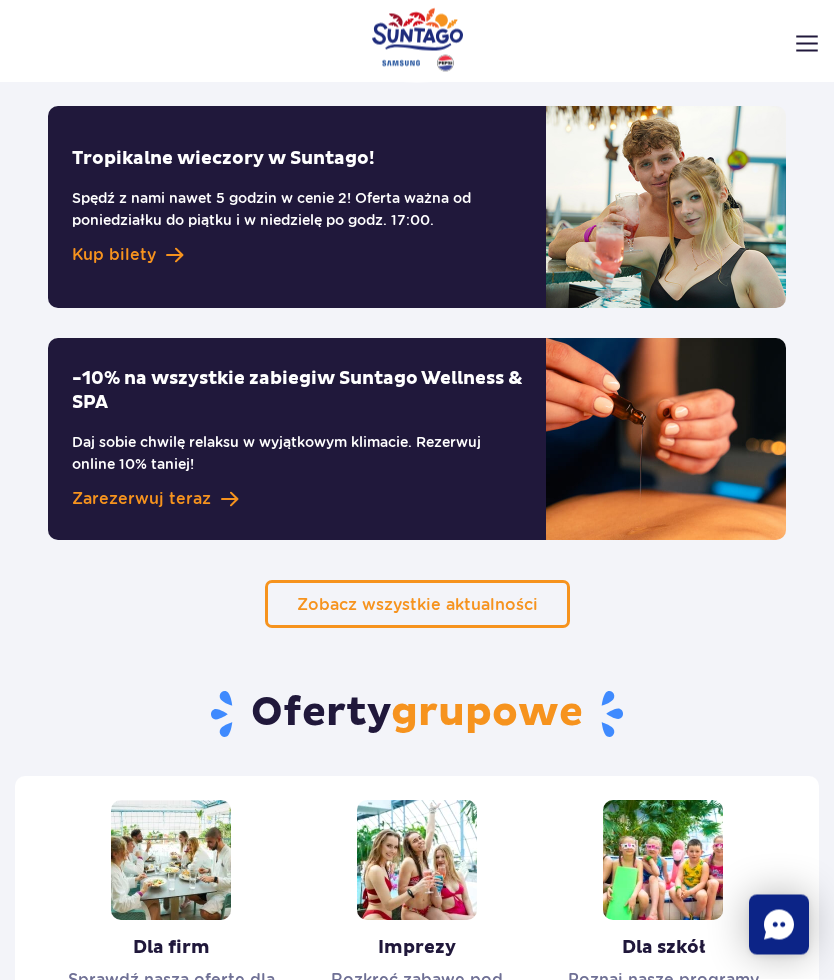 click at bounding box center [666, 208] 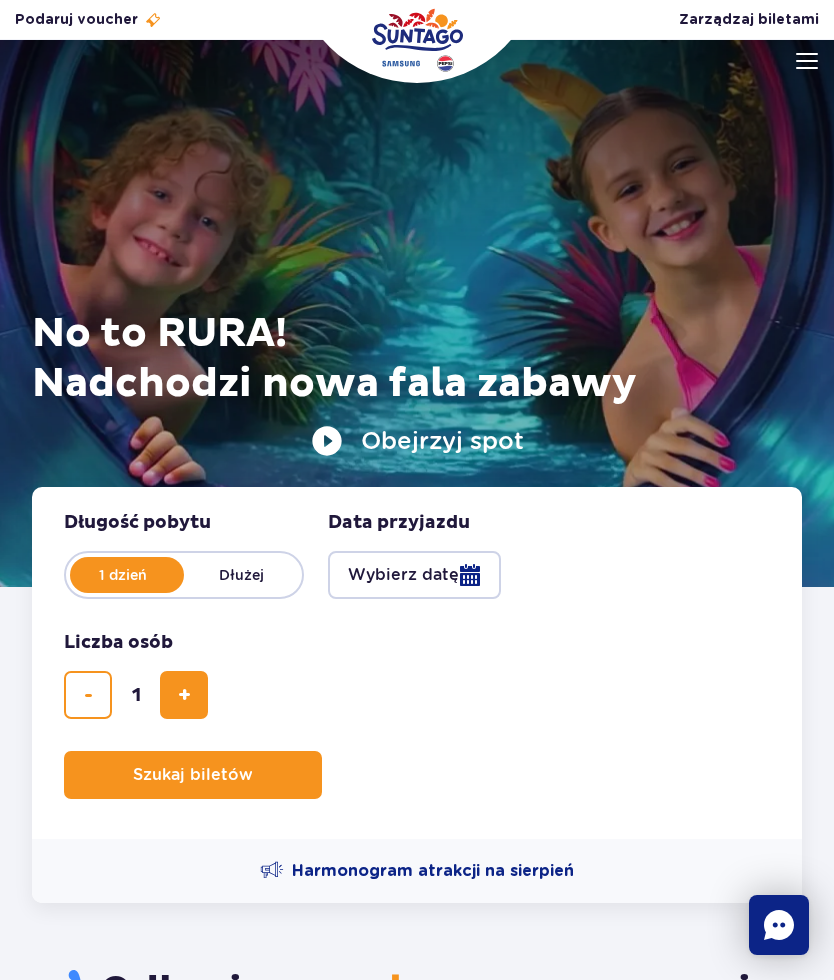 scroll, scrollTop: 0, scrollLeft: 0, axis: both 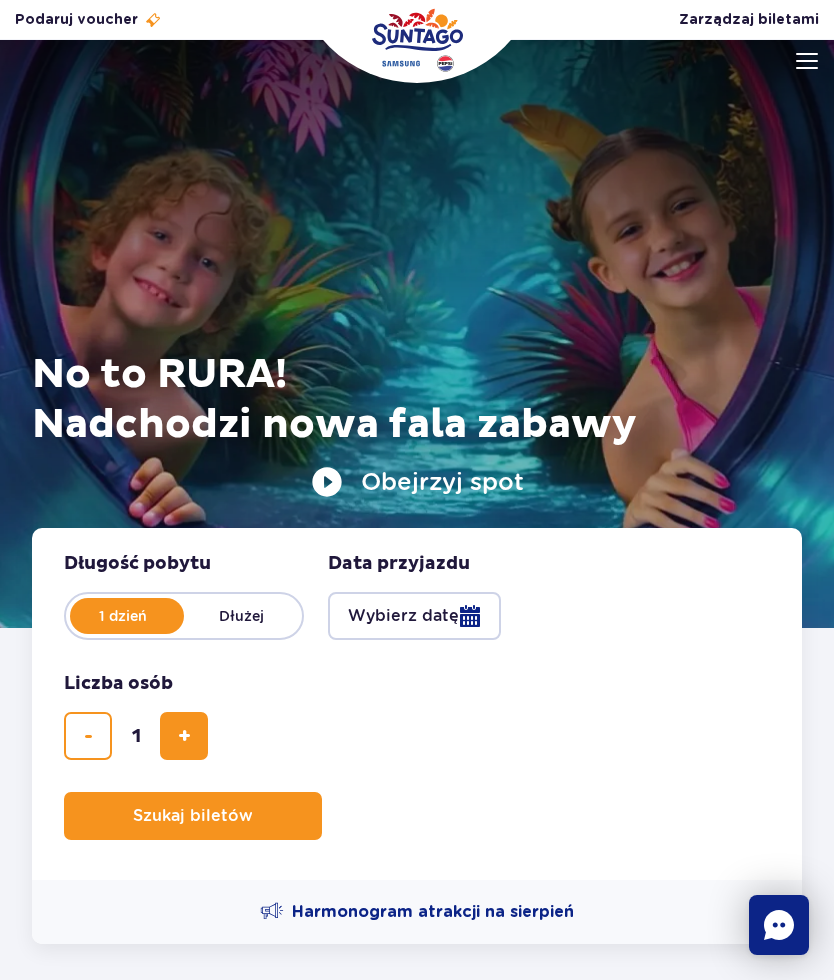 click on "Obejrzyj spot" at bounding box center (417, 482) 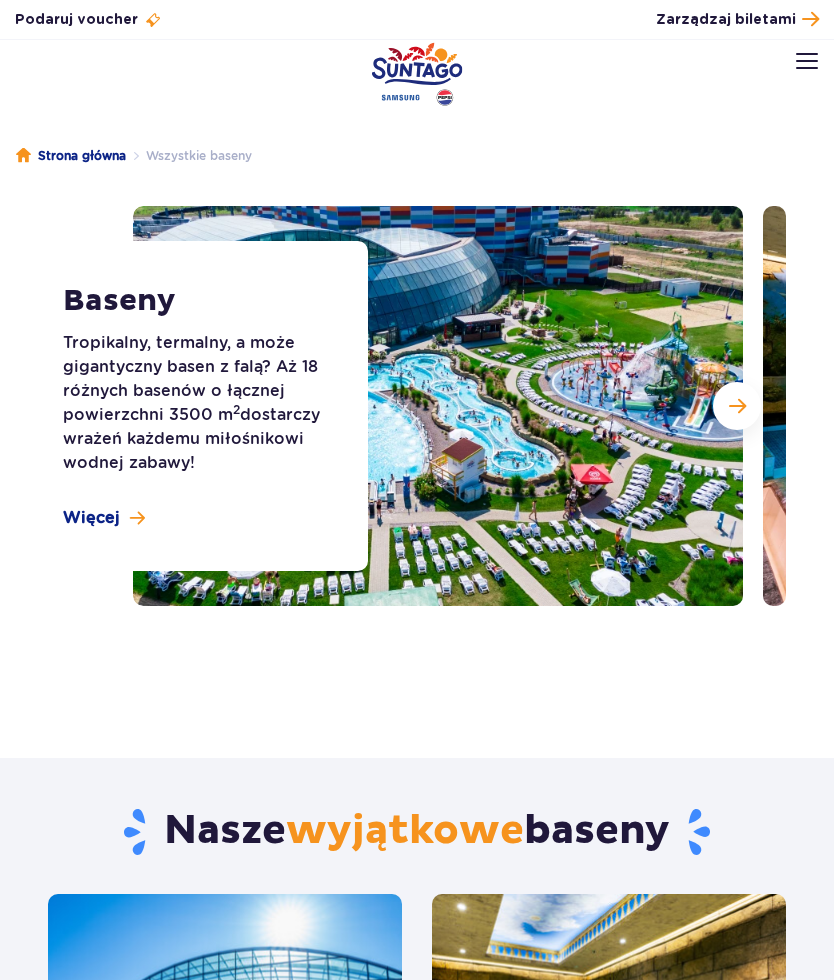 scroll, scrollTop: 0, scrollLeft: 0, axis: both 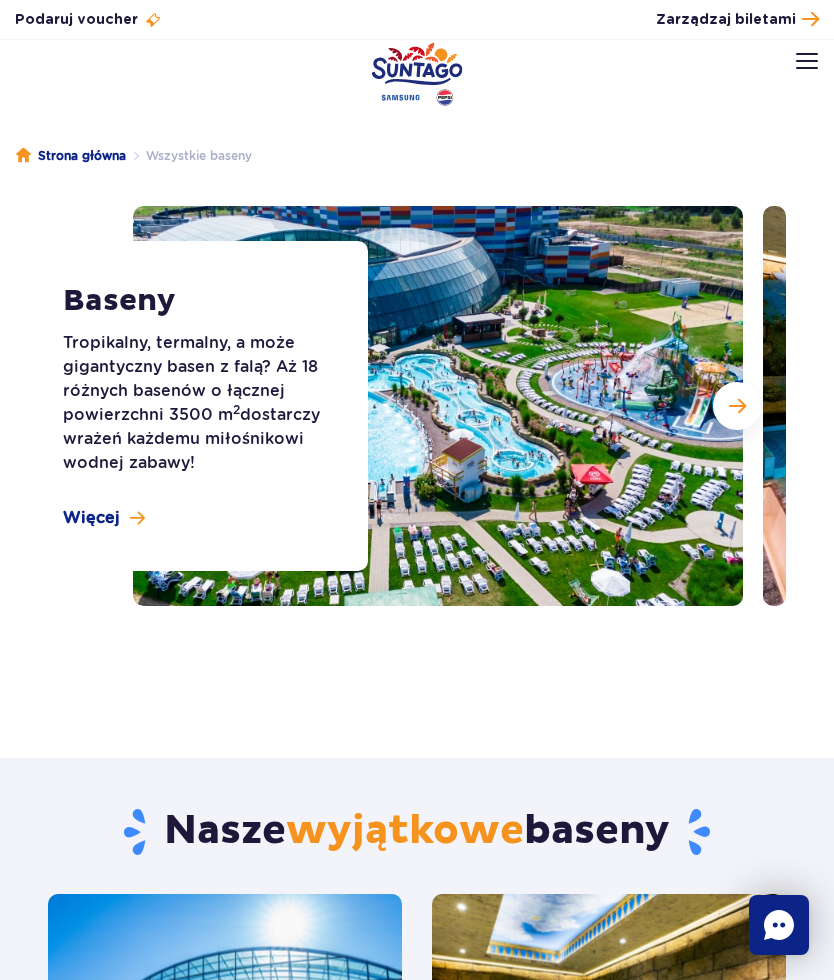 click on "Więcej" at bounding box center [91, 518] 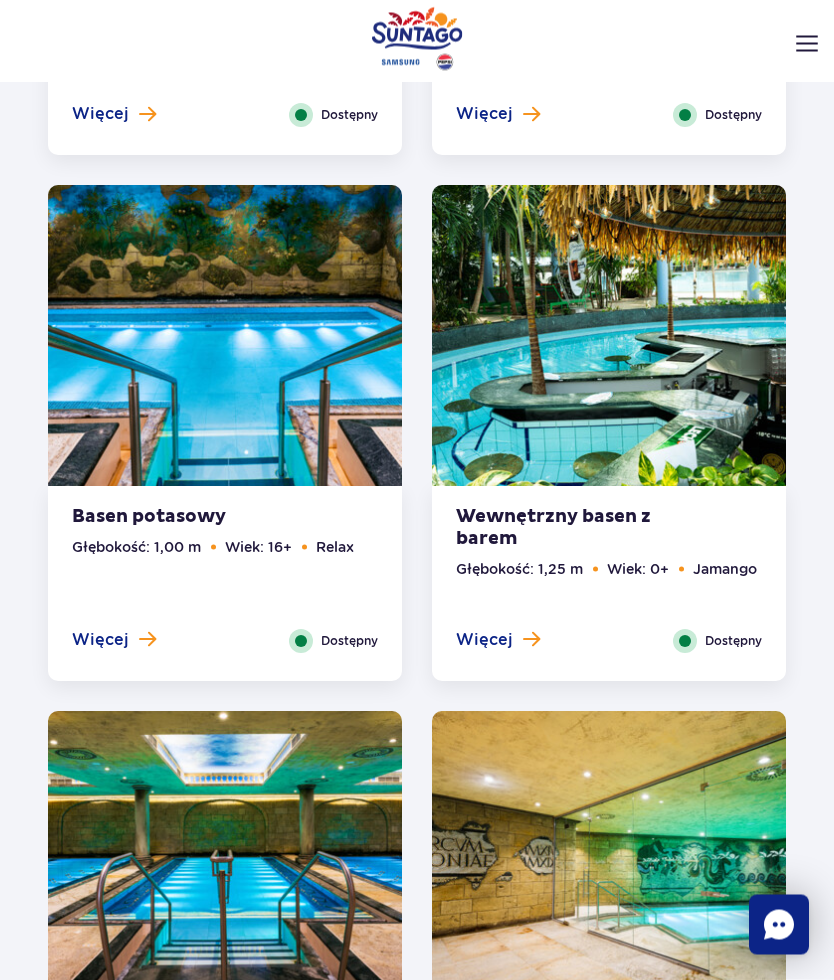 scroll, scrollTop: 2287, scrollLeft: 0, axis: vertical 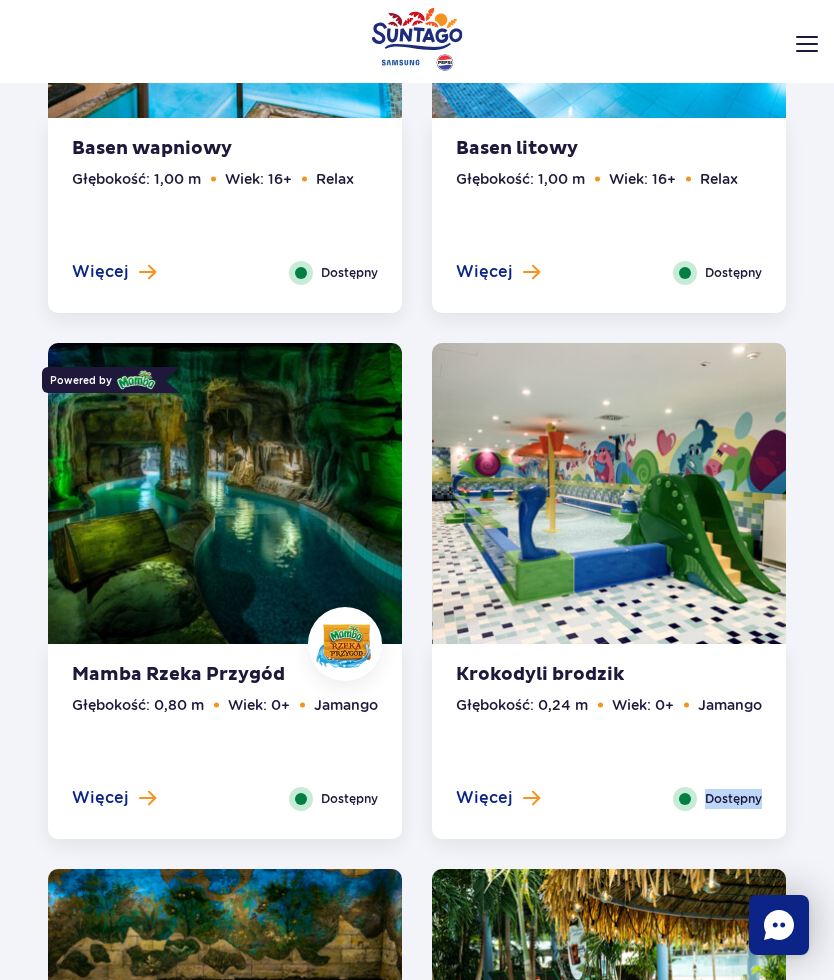 click at bounding box center [416, 1068] 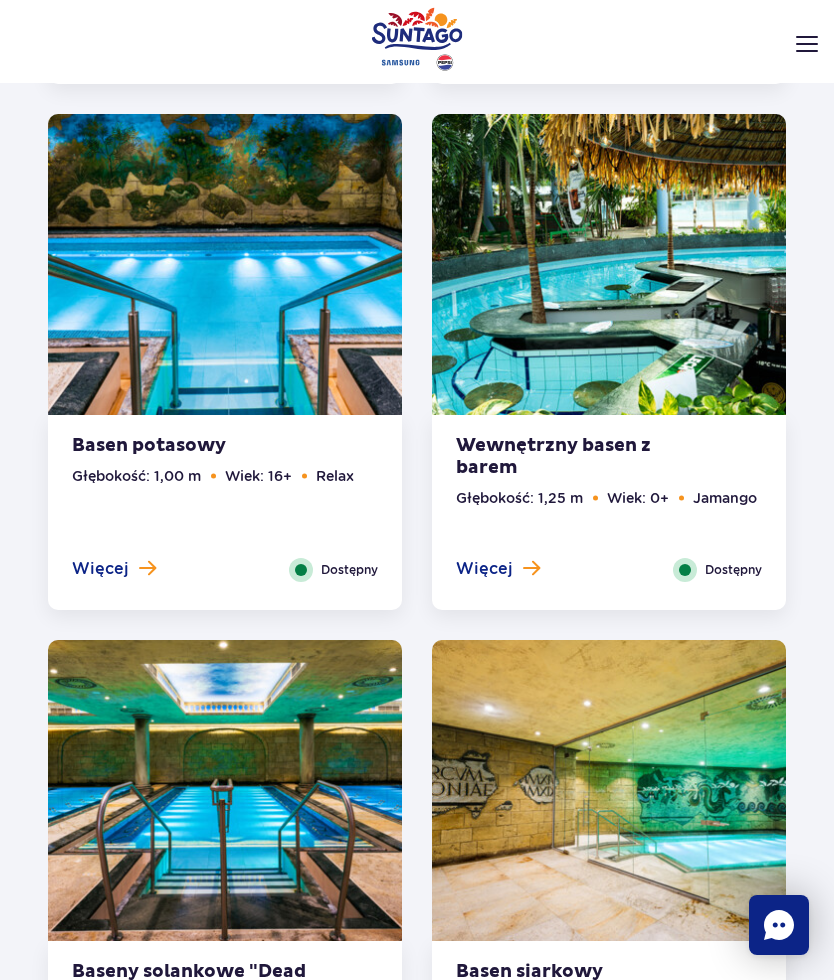 scroll, scrollTop: 2365, scrollLeft: 0, axis: vertical 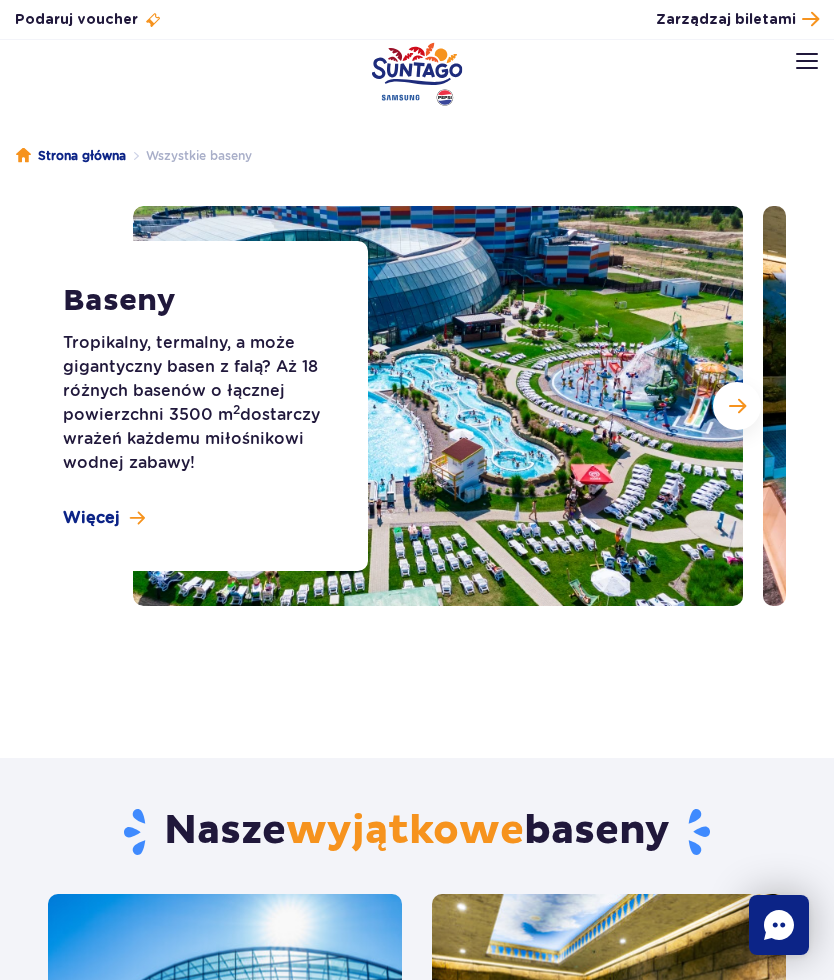 click at bounding box center (737, 406) 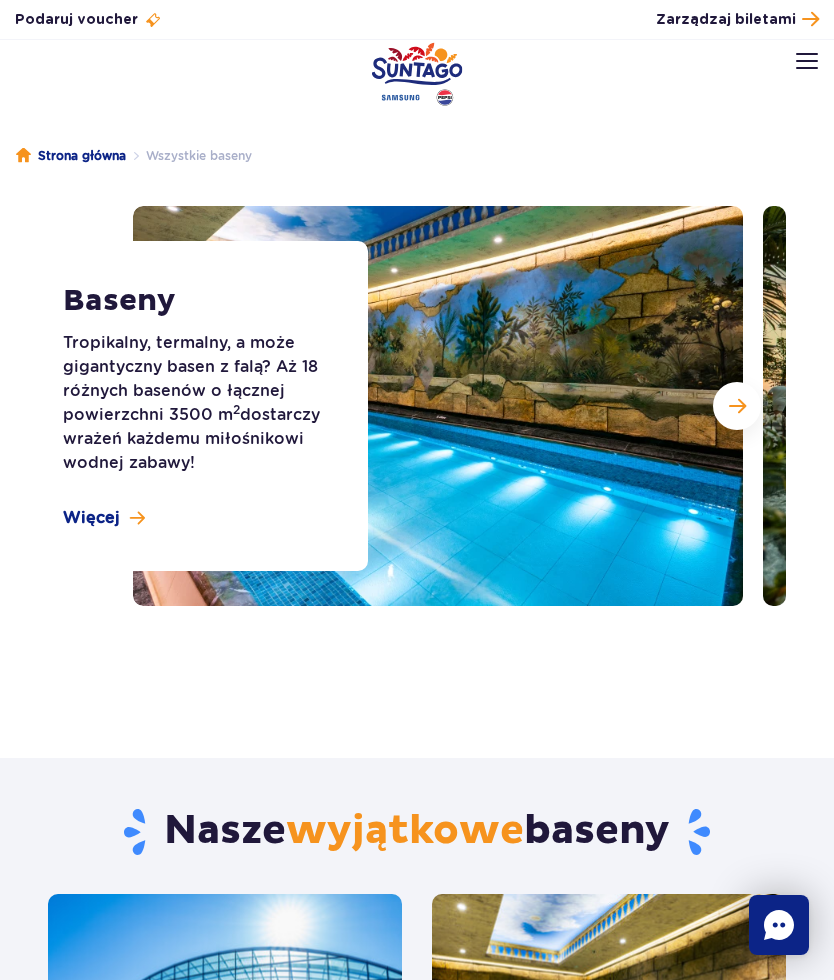 click at bounding box center [737, 406] 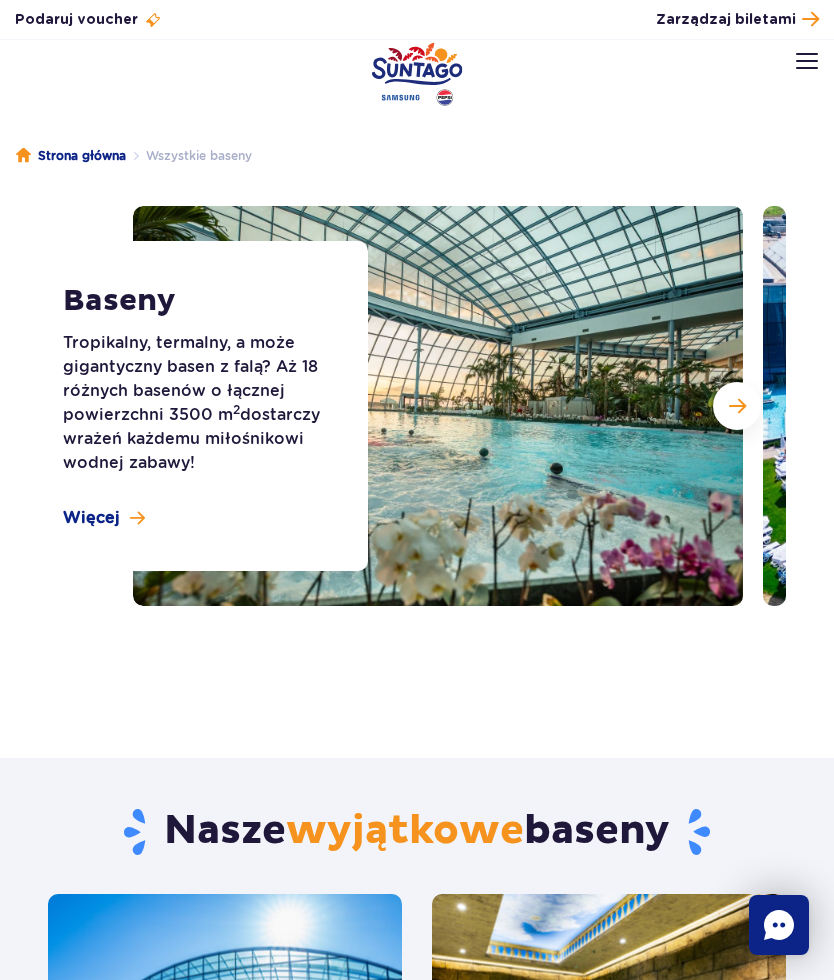 click at bounding box center [737, 406] 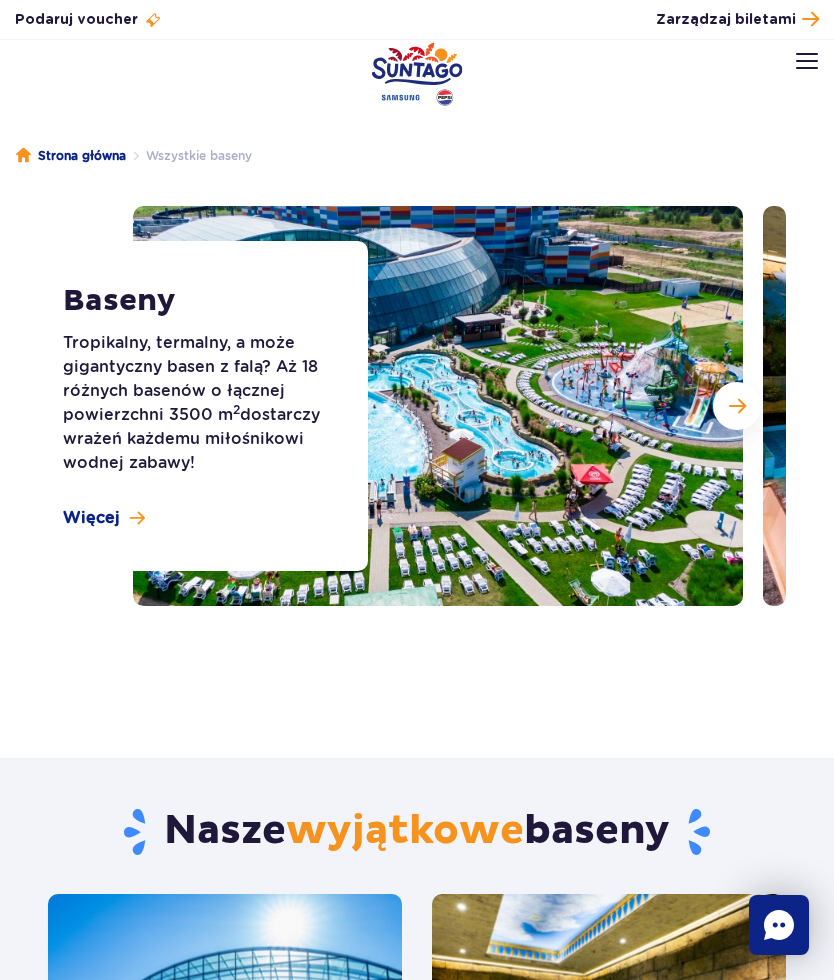 click at bounding box center (737, 406) 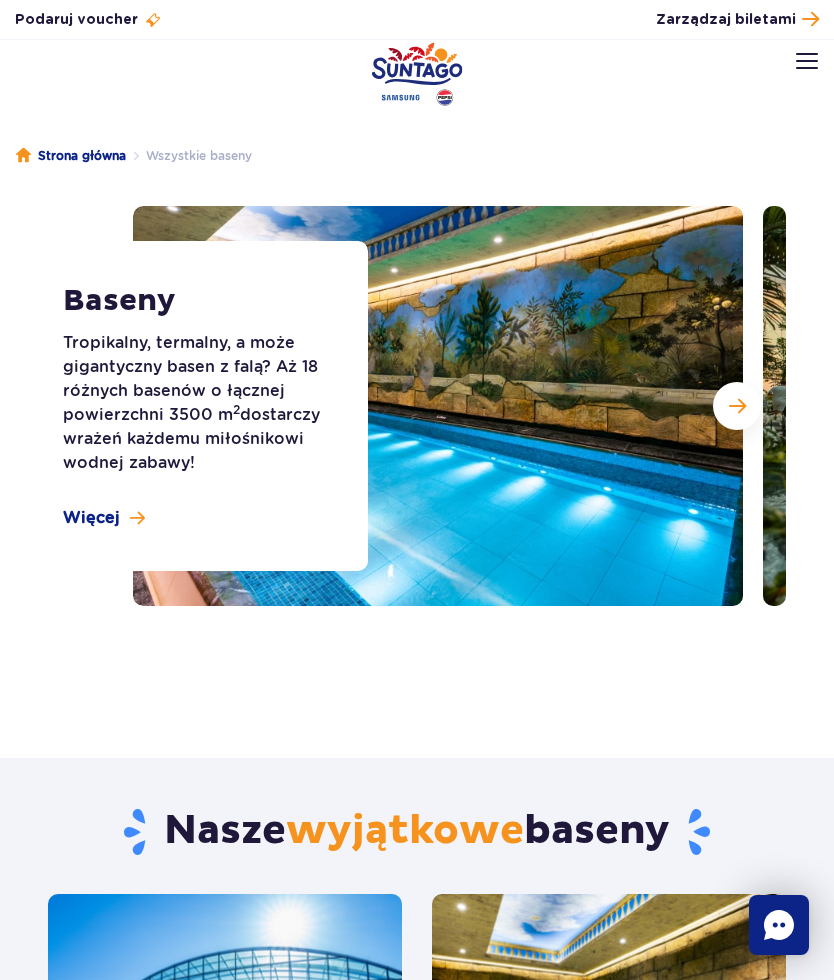 click at bounding box center [737, 406] 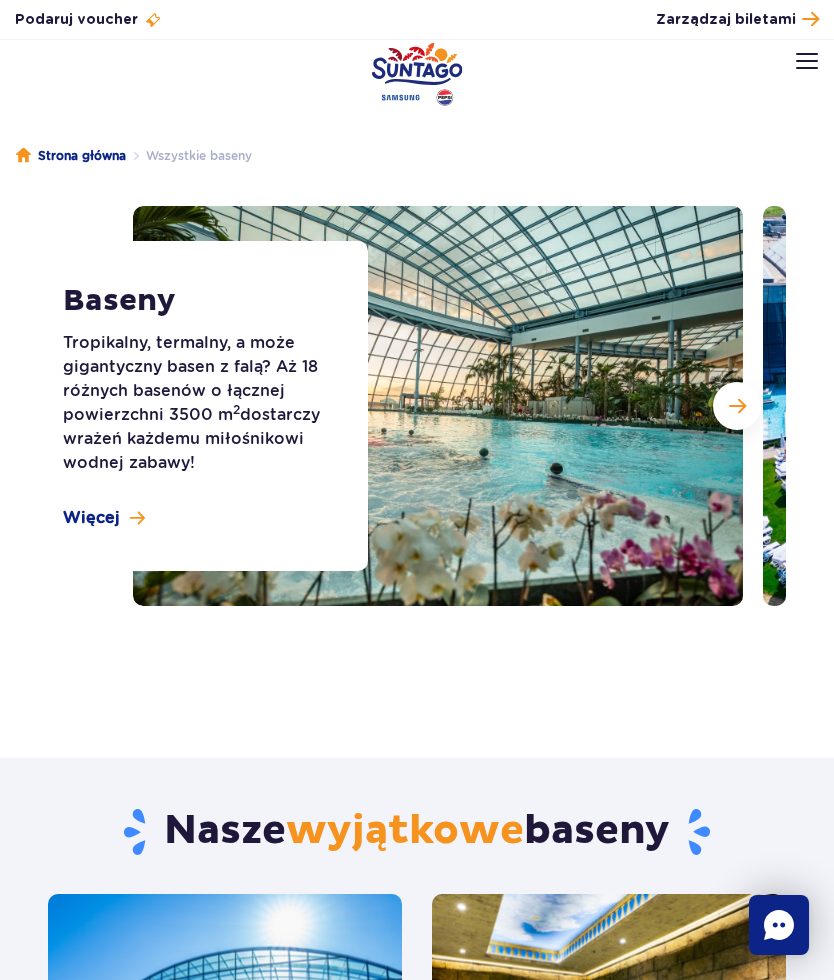 click at bounding box center [737, 406] 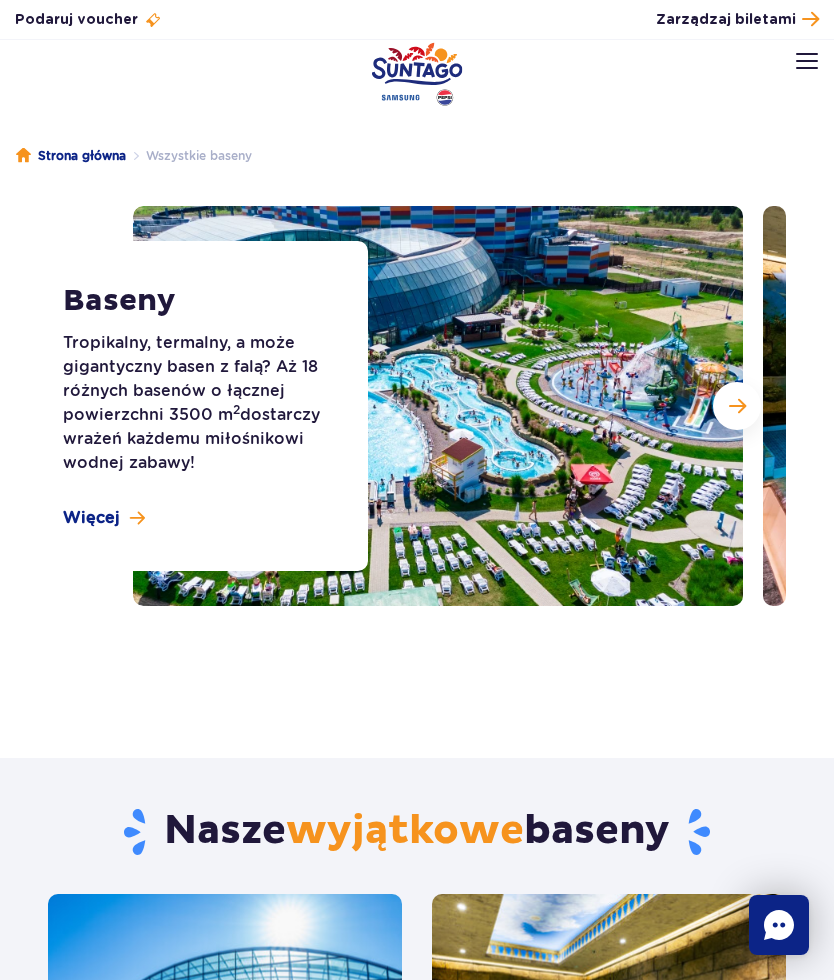 click at bounding box center (737, 406) 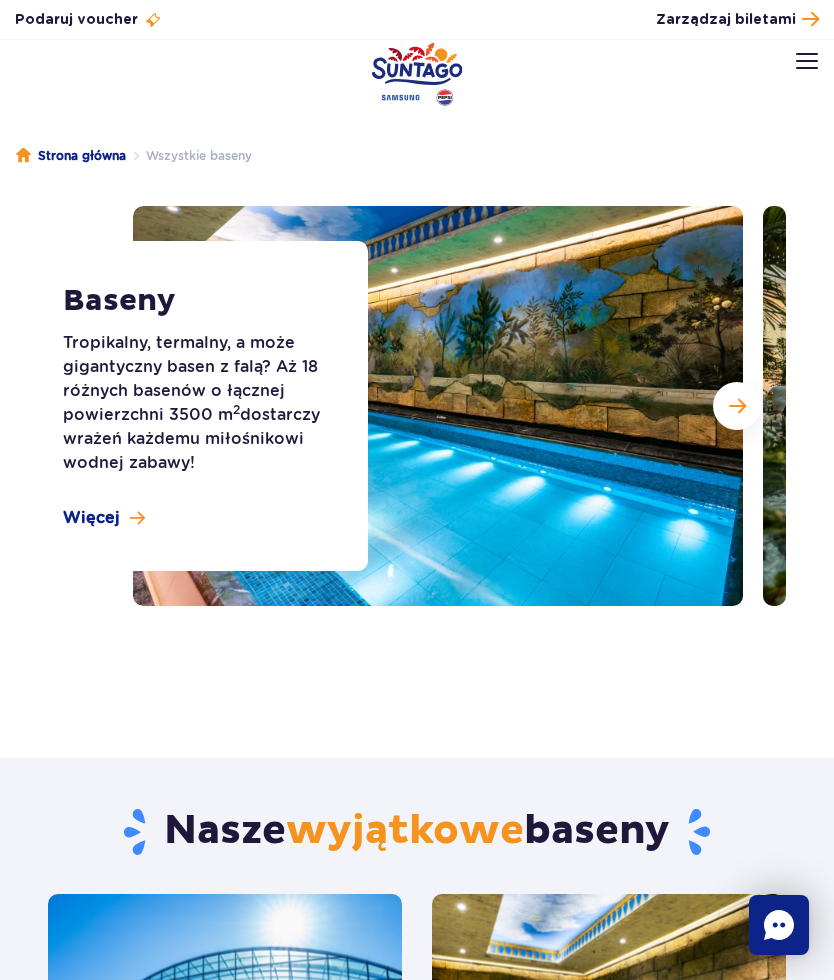 click at bounding box center [737, 406] 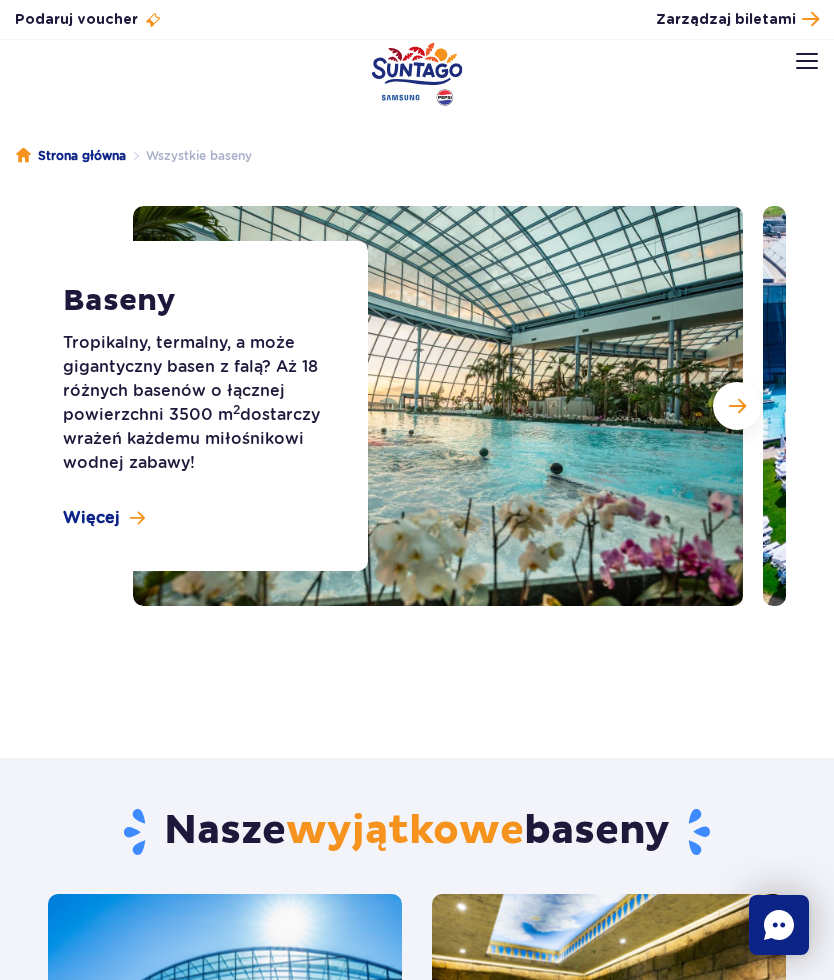 click at bounding box center [737, 406] 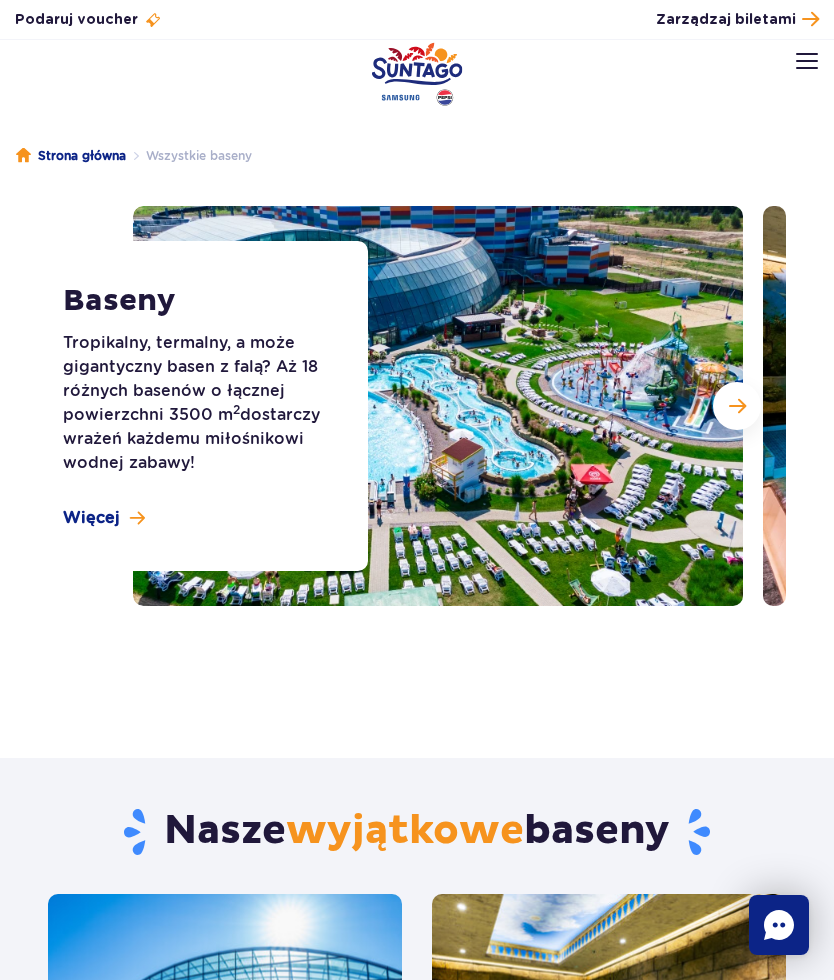 click at bounding box center (737, 406) 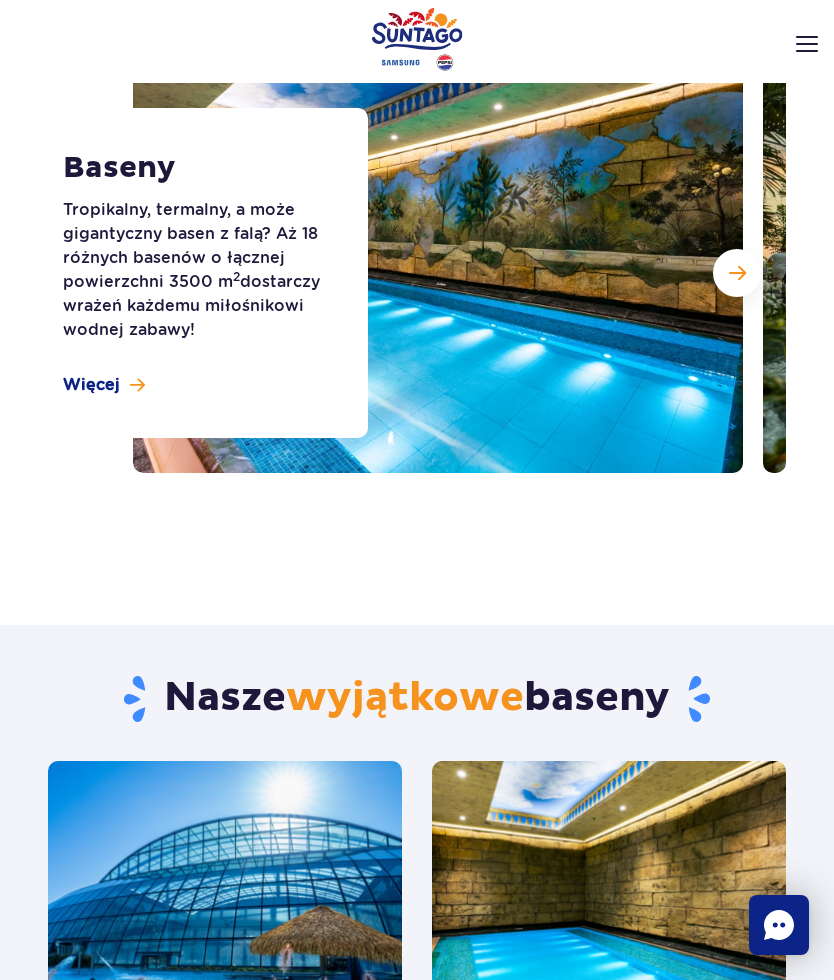 scroll, scrollTop: 0, scrollLeft: 0, axis: both 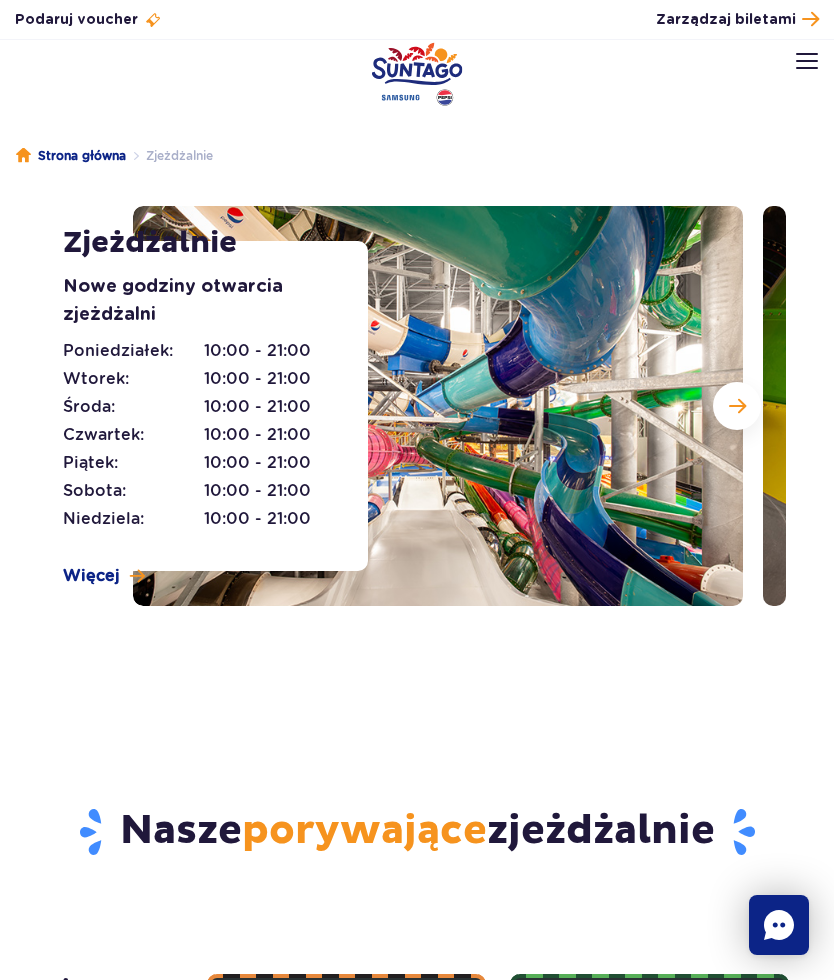 click at bounding box center [737, 406] 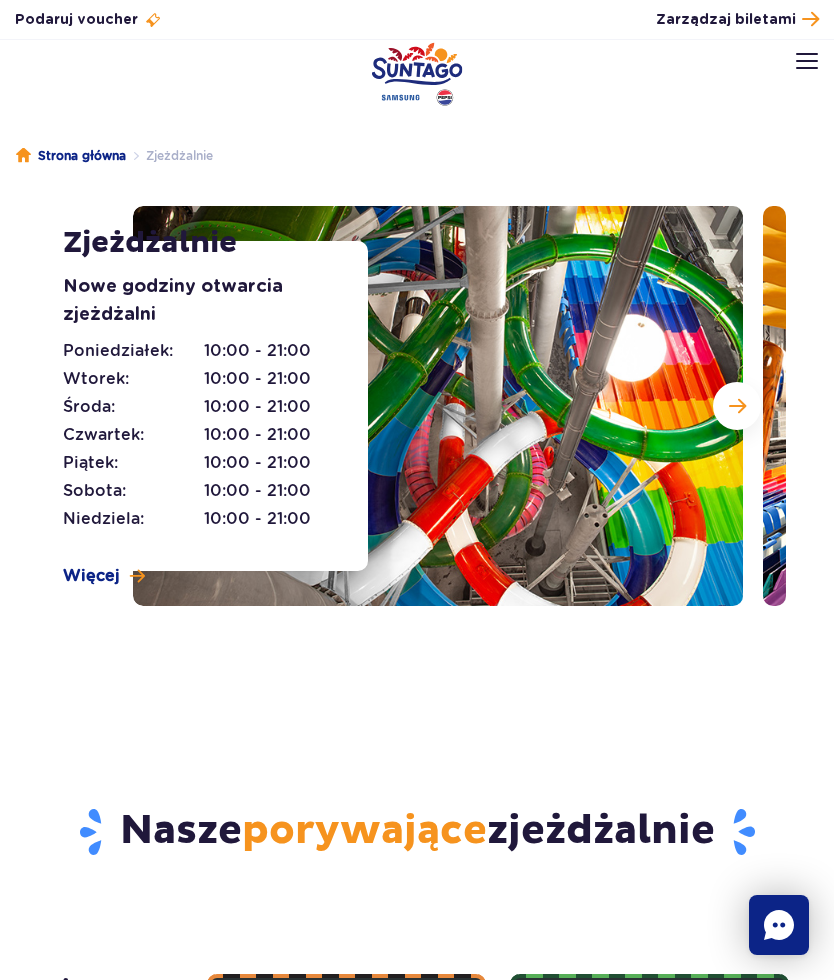 click at bounding box center [737, 406] 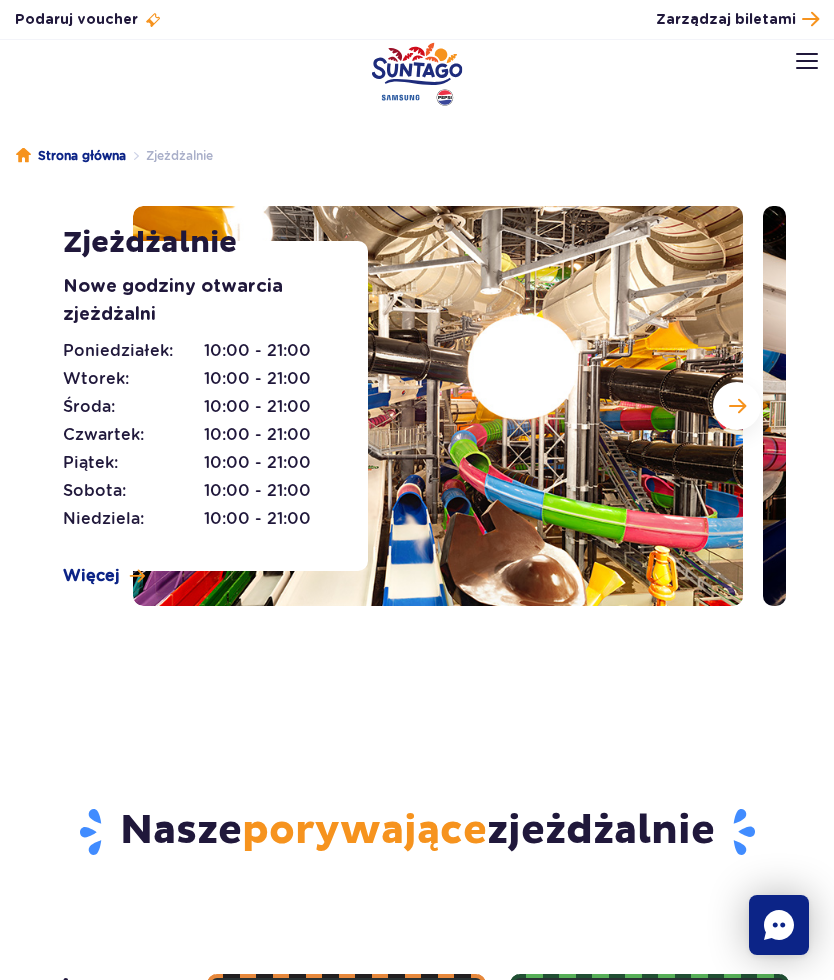 click at bounding box center (737, 406) 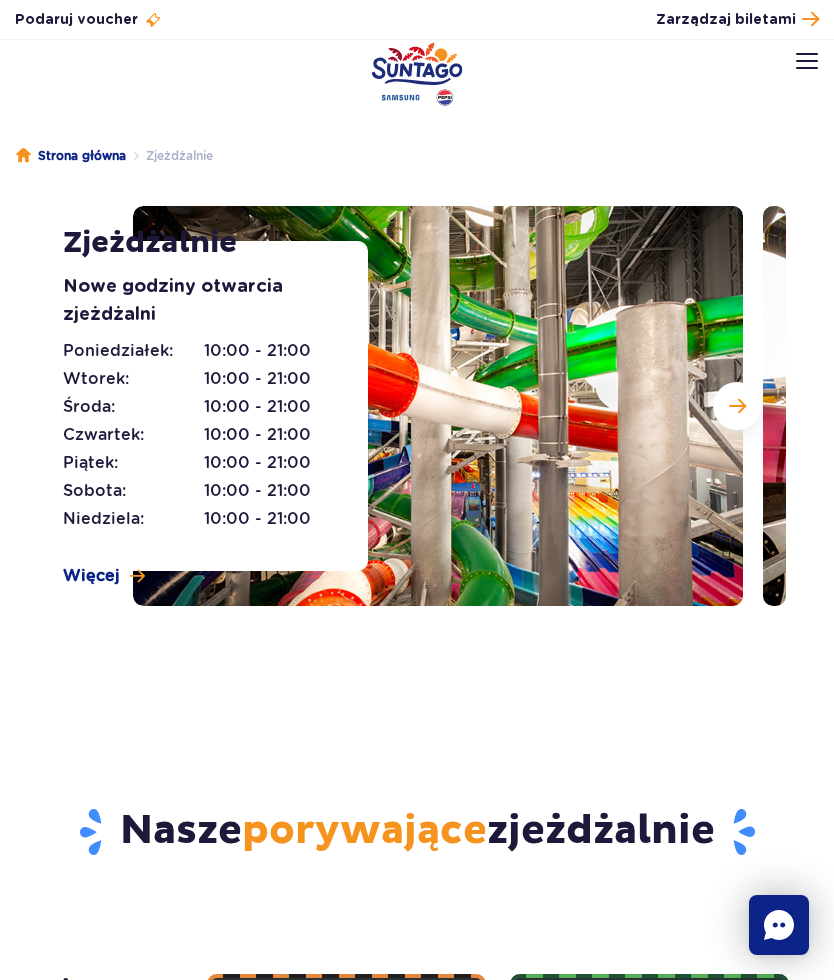 click at bounding box center [737, 406] 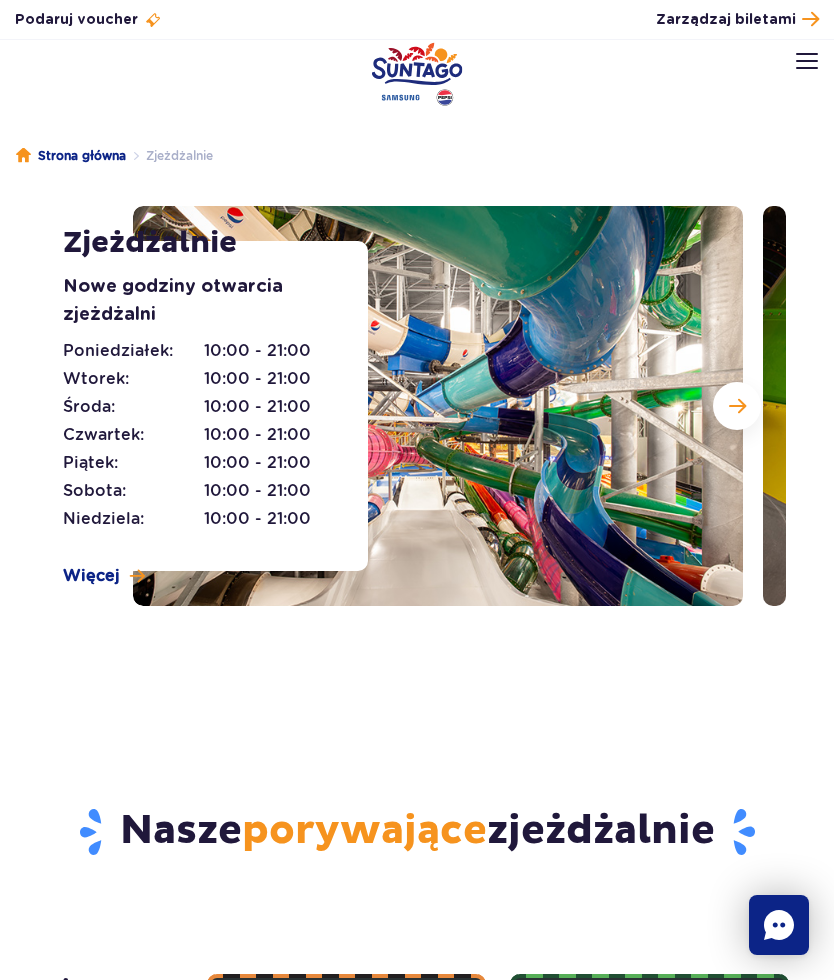 click at bounding box center (737, 406) 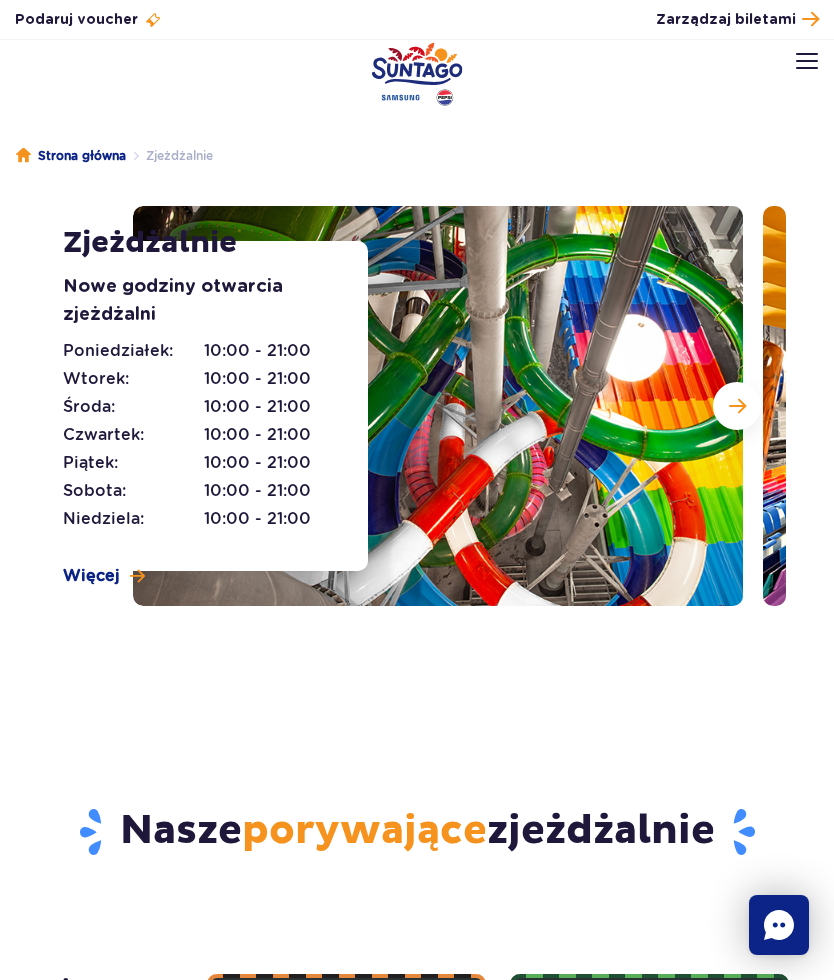 click at bounding box center (737, 406) 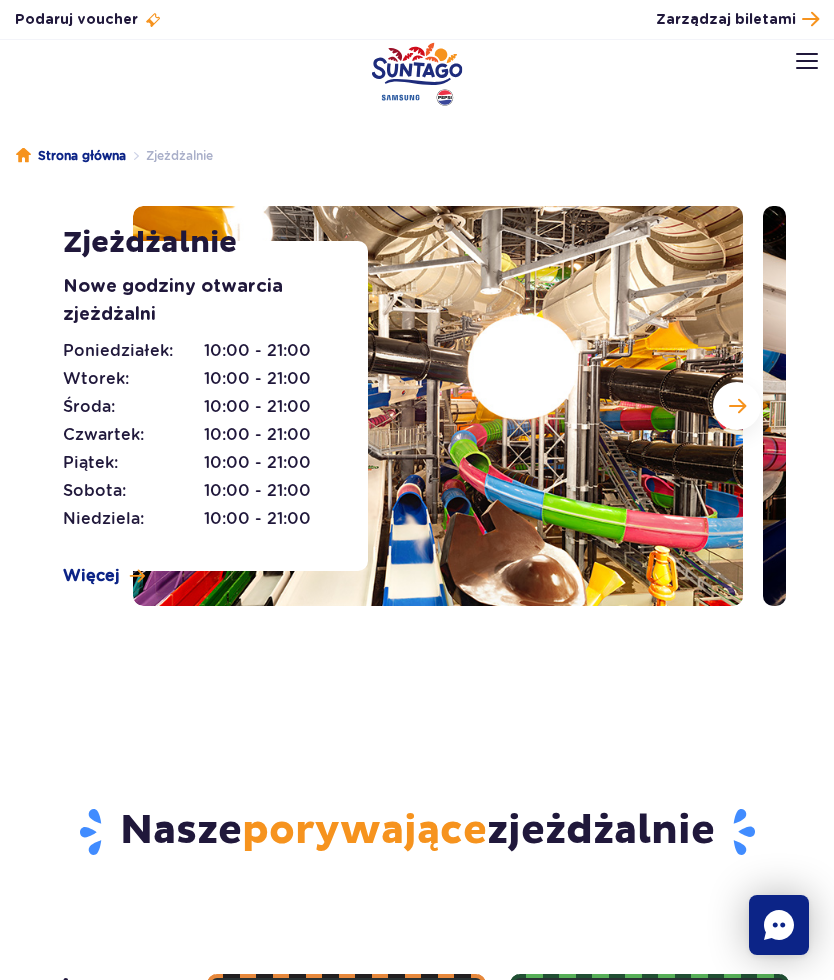 click at bounding box center (737, 406) 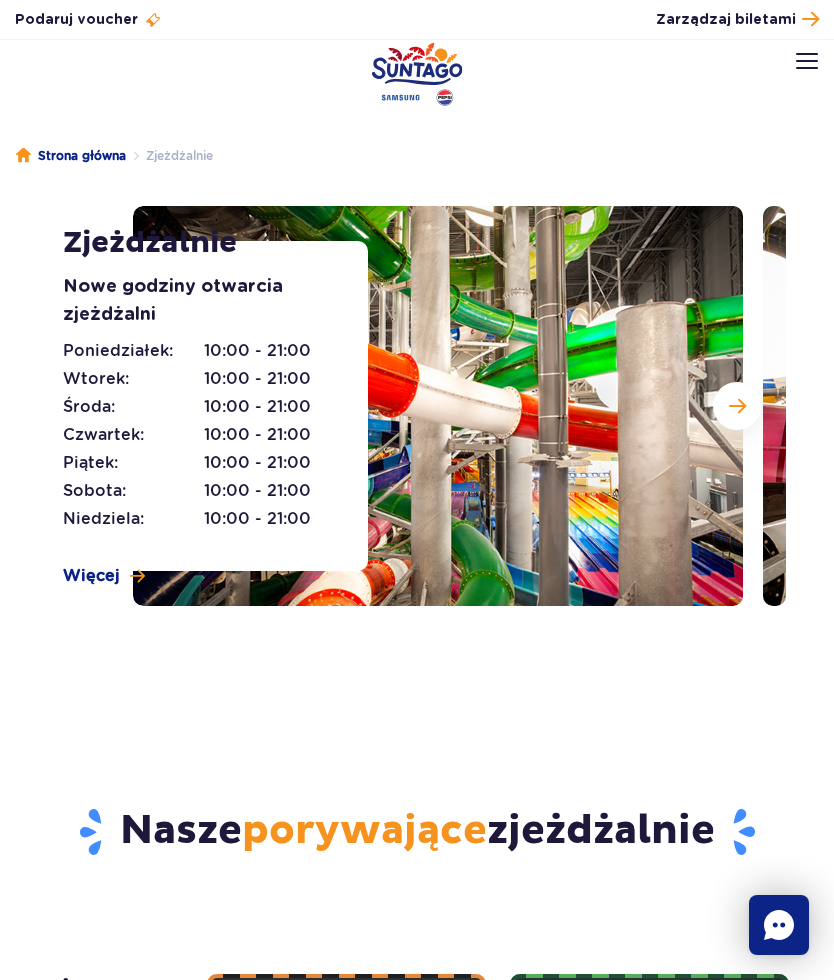 click at bounding box center (737, 406) 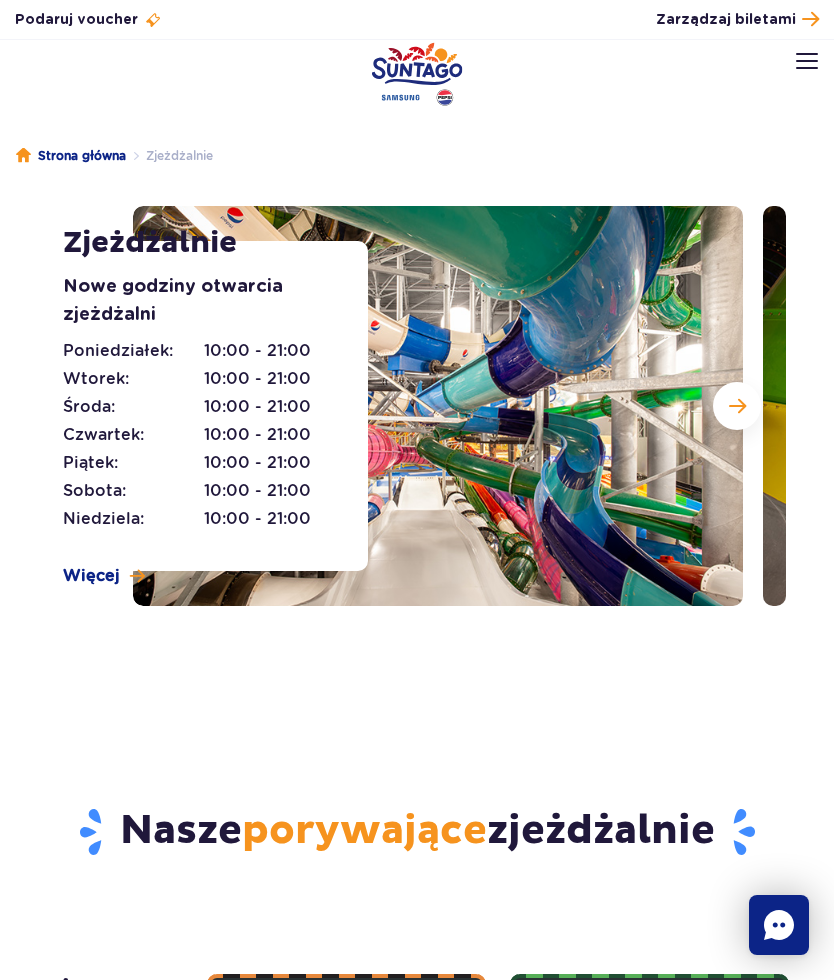 click at bounding box center (737, 406) 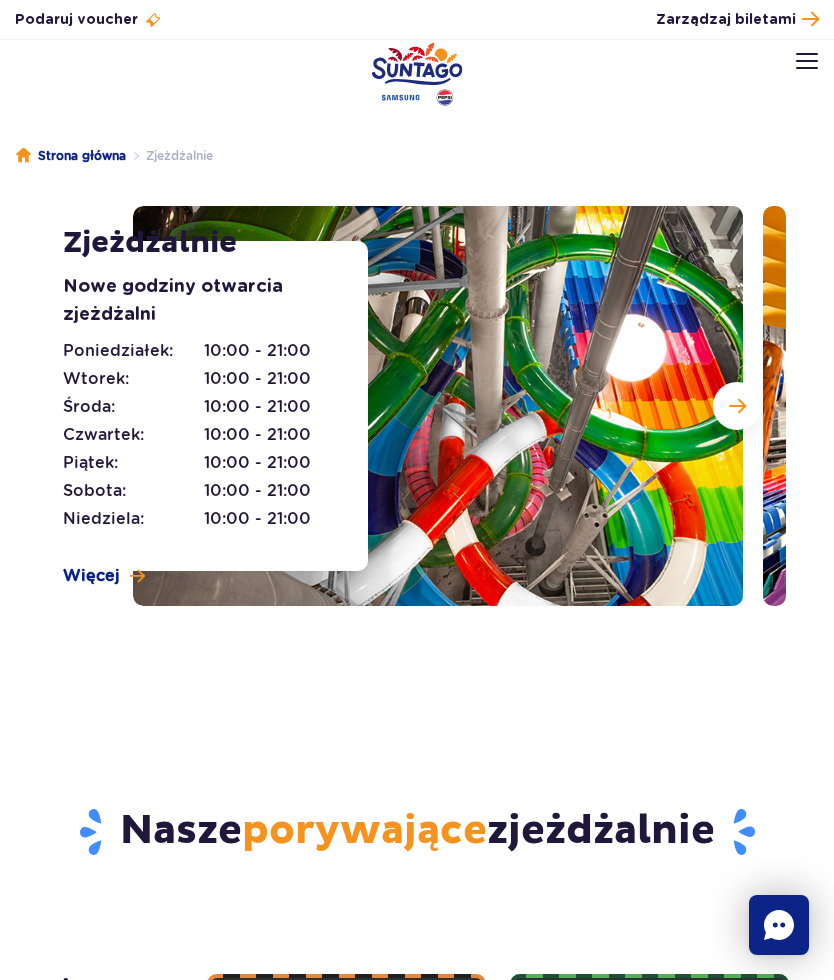 click at bounding box center (737, 406) 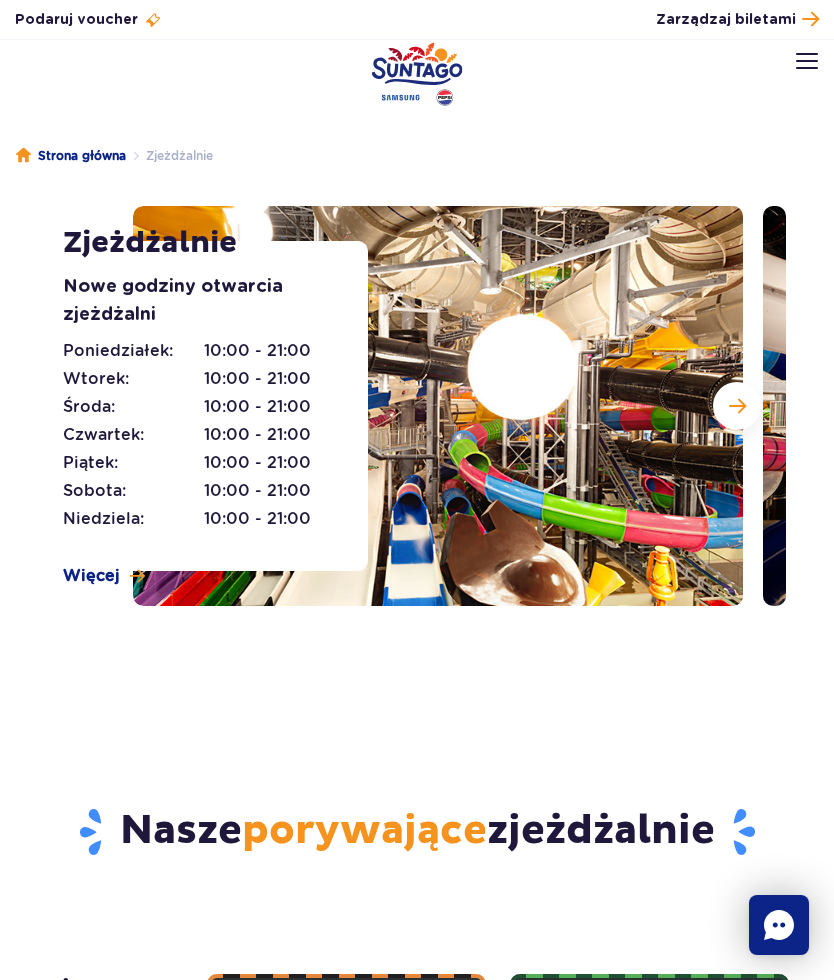 click at bounding box center [737, 406] 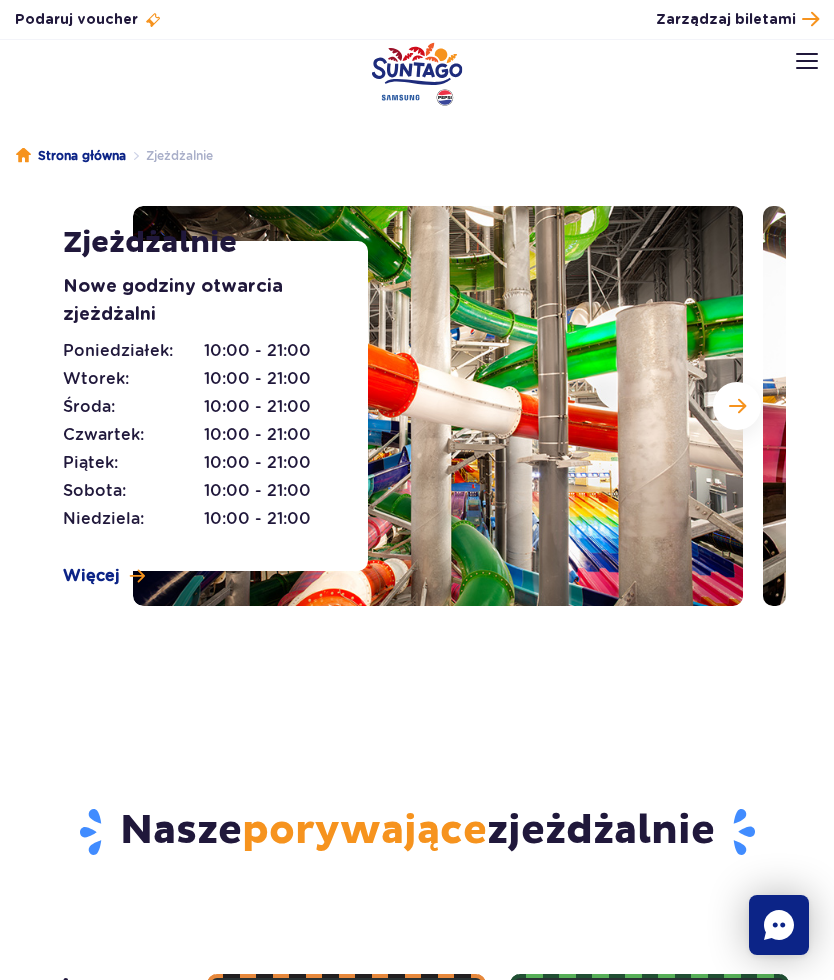 click at bounding box center (737, 406) 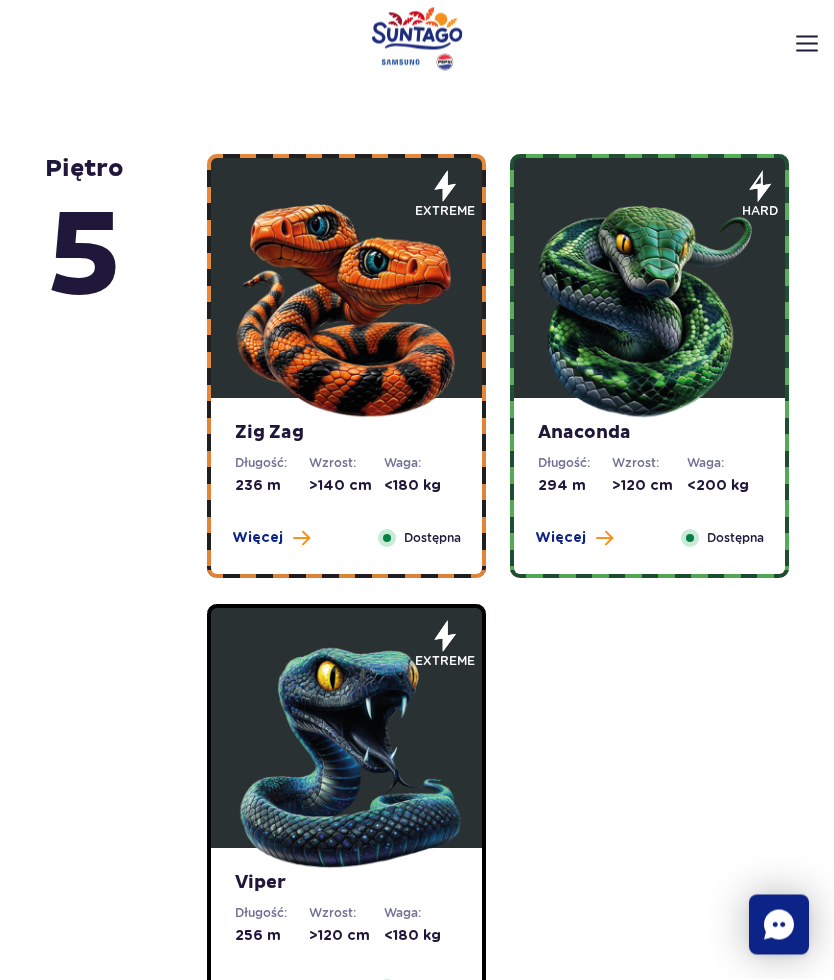 scroll, scrollTop: 820, scrollLeft: 0, axis: vertical 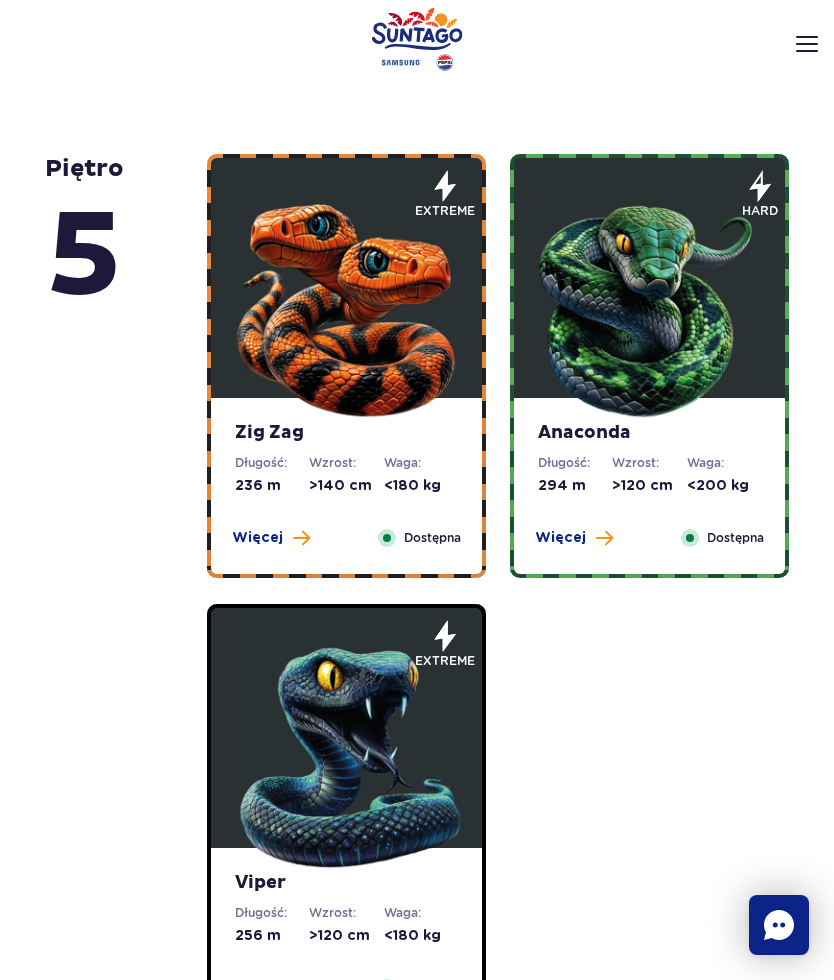 click at bounding box center [604, 538] 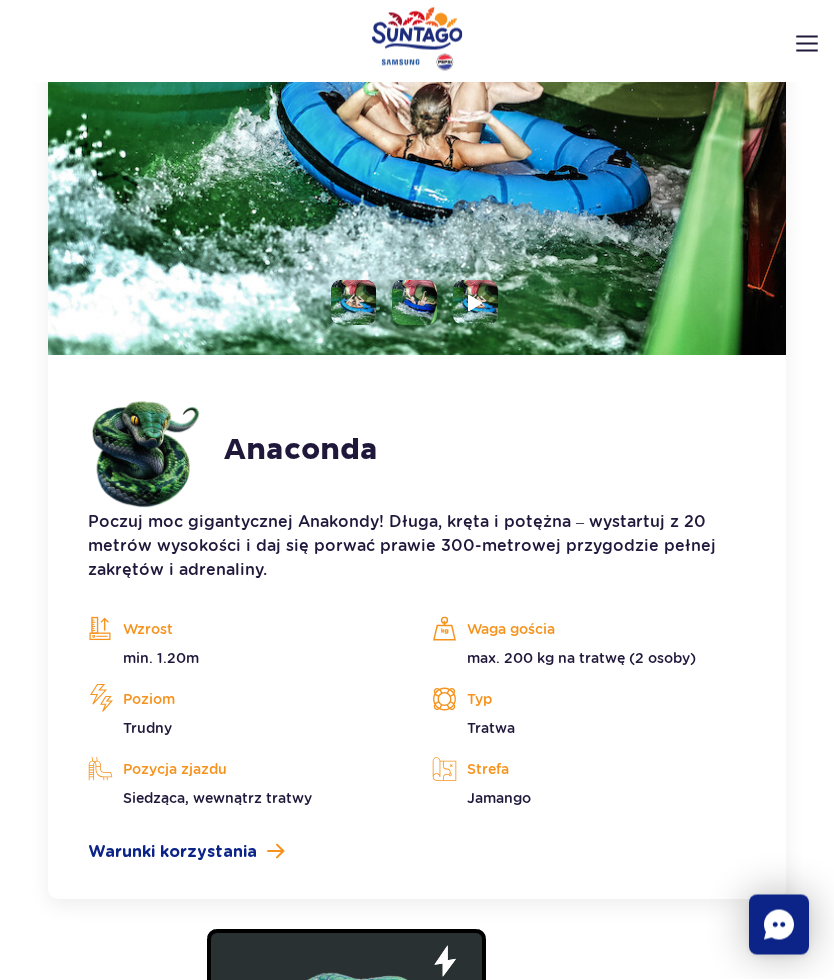 scroll, scrollTop: 1580, scrollLeft: 0, axis: vertical 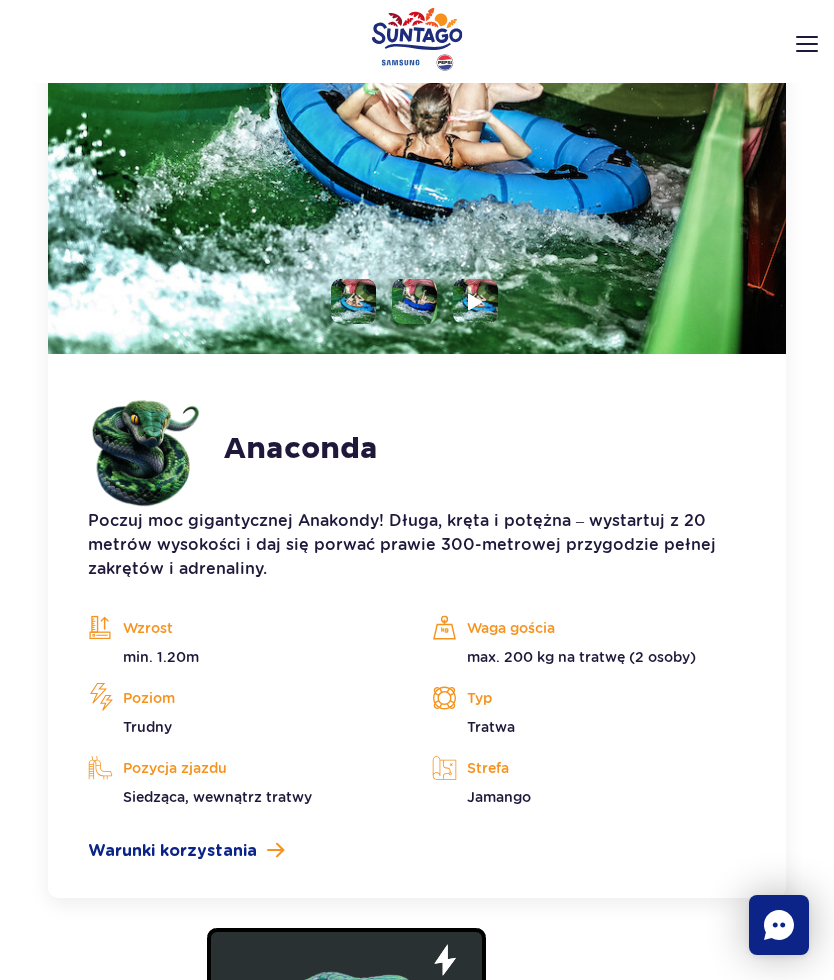 click on "Anaconda
Poczuj moc gigantycznej Anakondy! Długa, kręta i potężna – wystartuj z 20 metrów wysokości i daj się porwać prawie 300-metrowej przygodzie pełnej zakrętów i adrenaliny.
Wzrost
min. 1.20m
Waga gościa
max. 200 kg na tratwę (2 osoby)
Poziom
Trudny
Typ
Tratwa
Pozycja zjazdu
Siedząca, wewnątrz tratwy
Strefa
Jamango
Warunki korzystania" at bounding box center [417, 626] 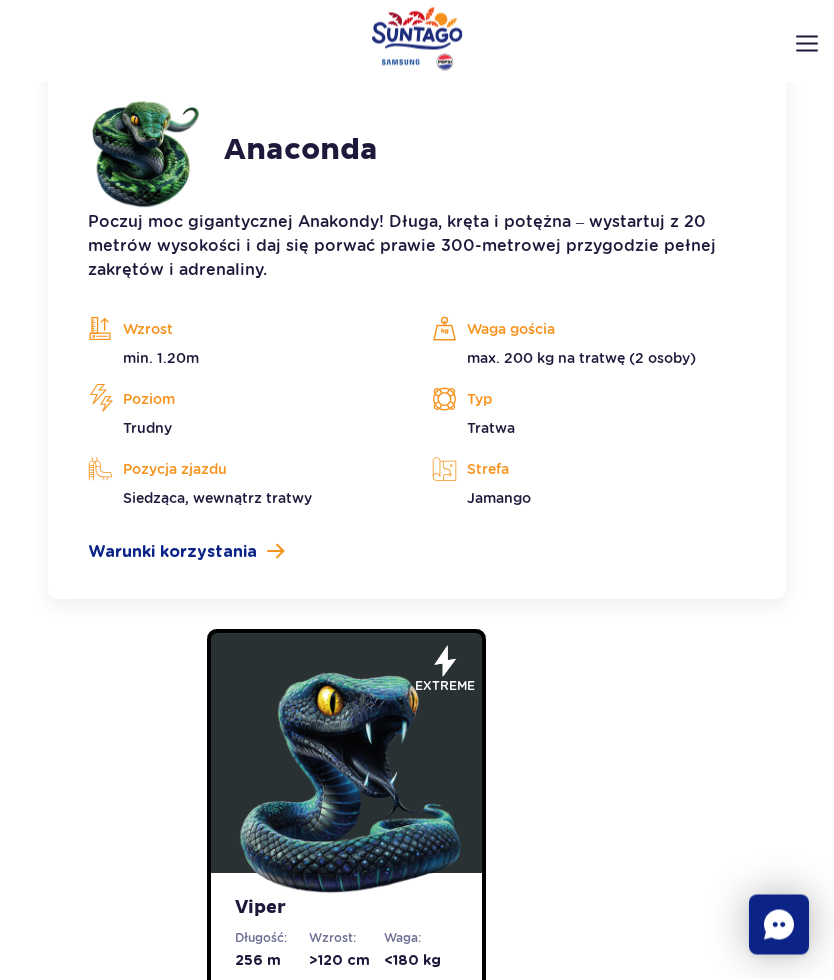 scroll, scrollTop: 1881, scrollLeft: 0, axis: vertical 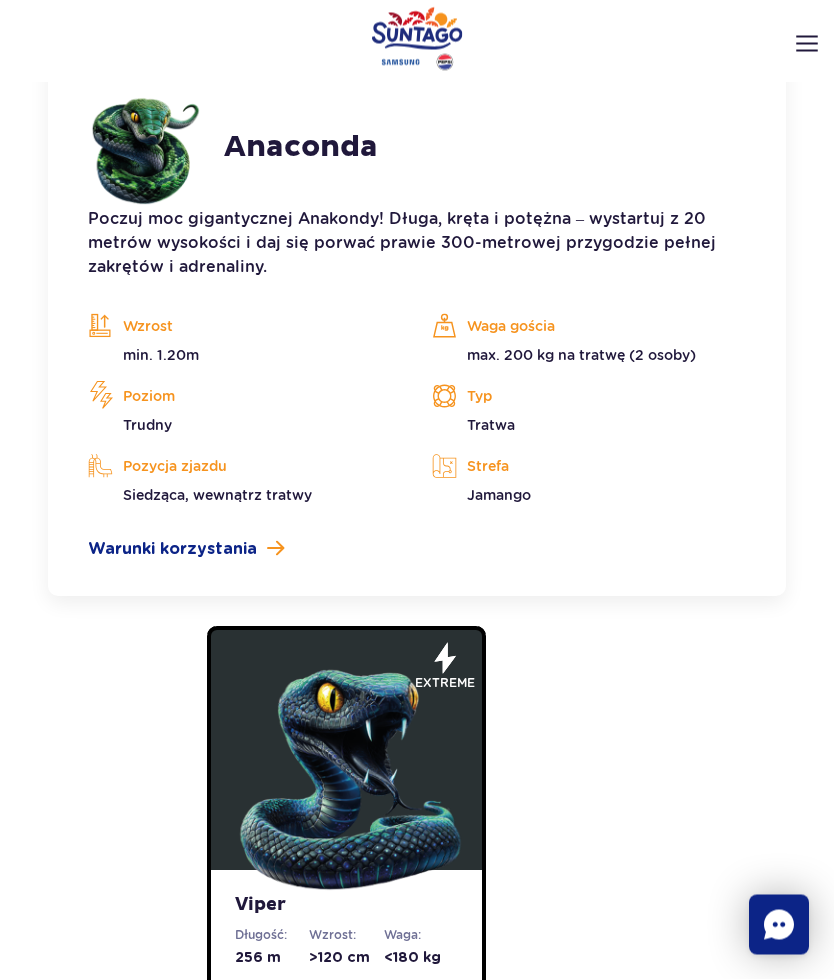 click on "Anaconda
Poczuj moc gigantycznej Anakondy! Długa, kręta i potężna – wystartuj z 20 metrów wysokości i daj się porwać prawie 300-metrowej przygodzie pełnej zakrętów i adrenaliny.
Wzrost
min. 1.20m
Waga gościa
max. 200 kg na tratwę (2 osoby)
Poziom
Trudny
Typ
Tratwa
Pozycja zjazdu
Siedząca, wewnątrz tratwy
Strefa
Jamango
Warunki korzystania" at bounding box center [417, 325] 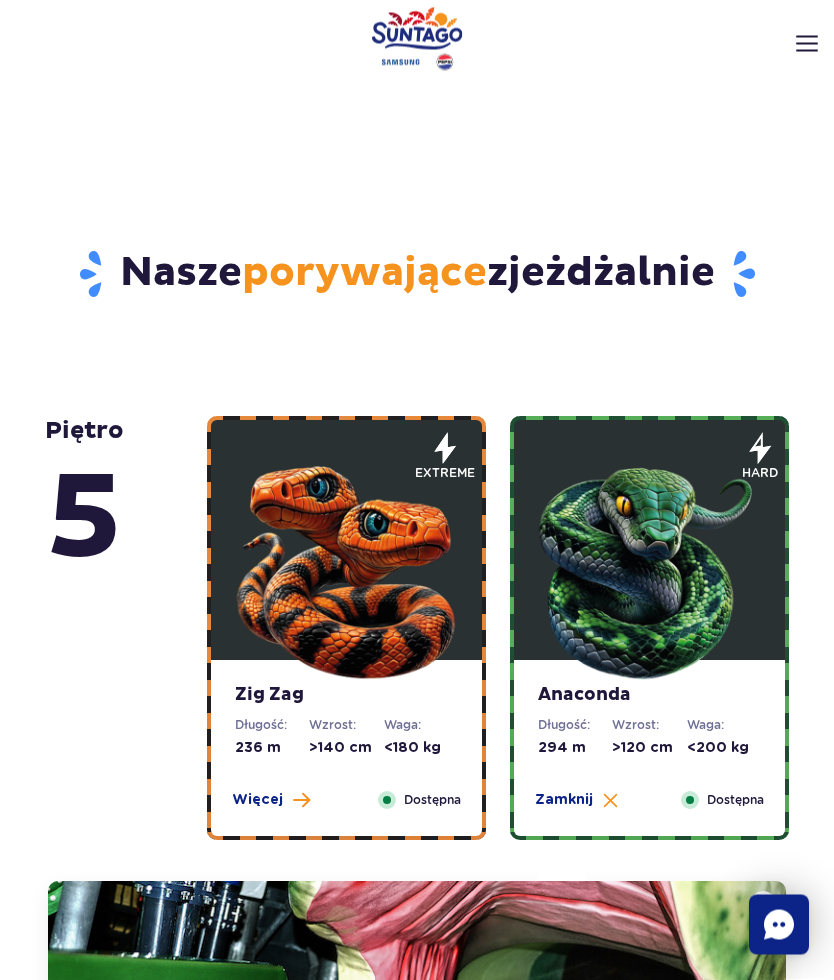 scroll, scrollTop: 600, scrollLeft: 0, axis: vertical 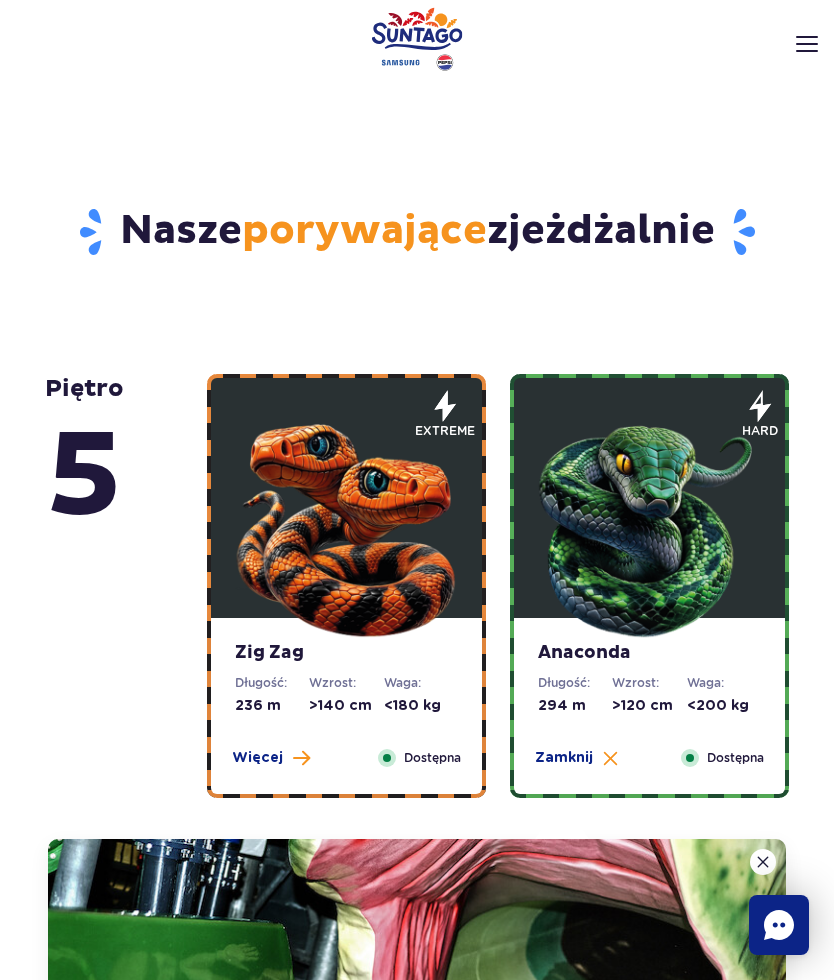 click at bounding box center [347, 523] 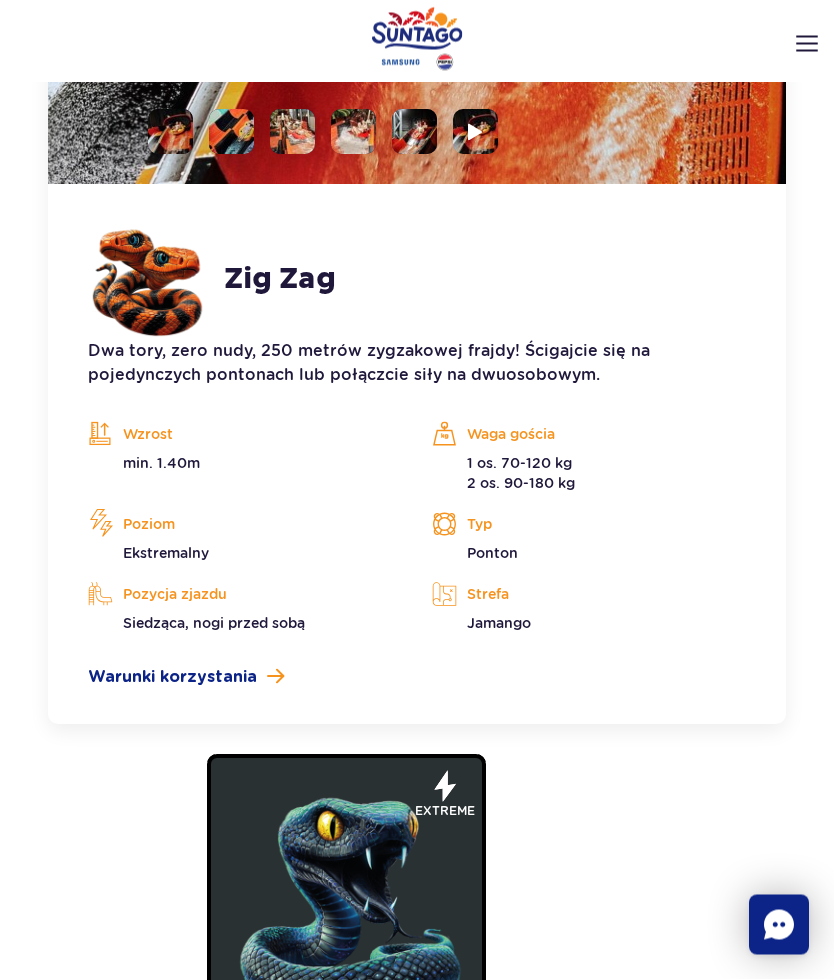 scroll, scrollTop: 1750, scrollLeft: 0, axis: vertical 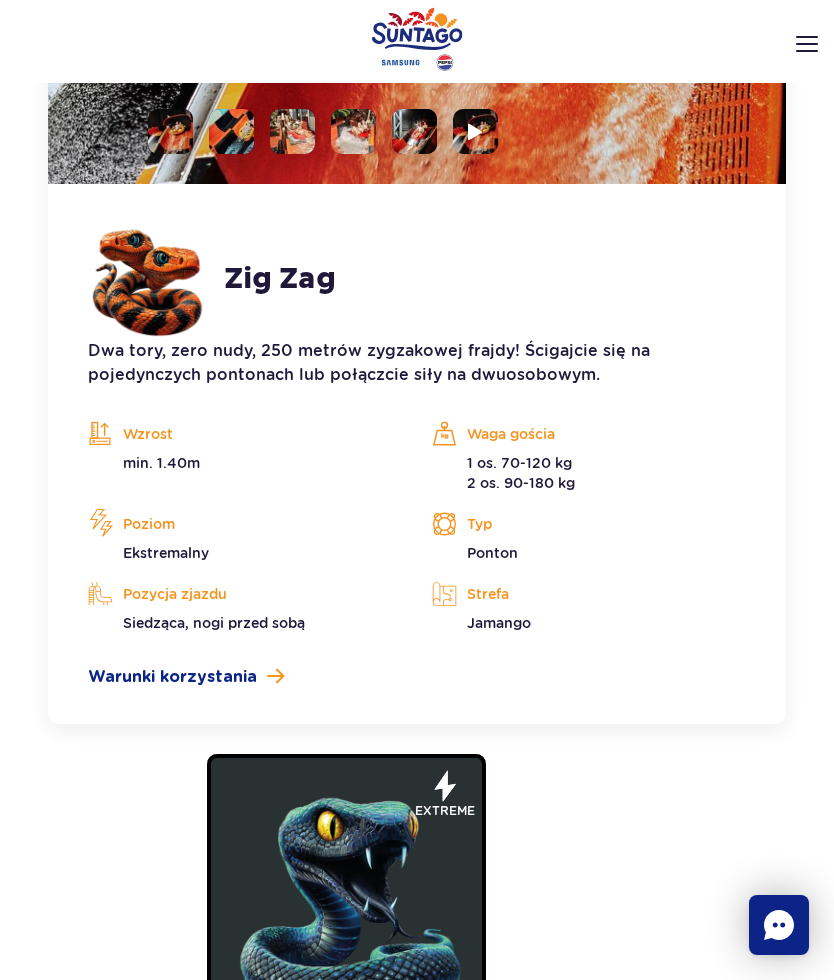 click on "Typ
Ponton" at bounding box center [589, 536] 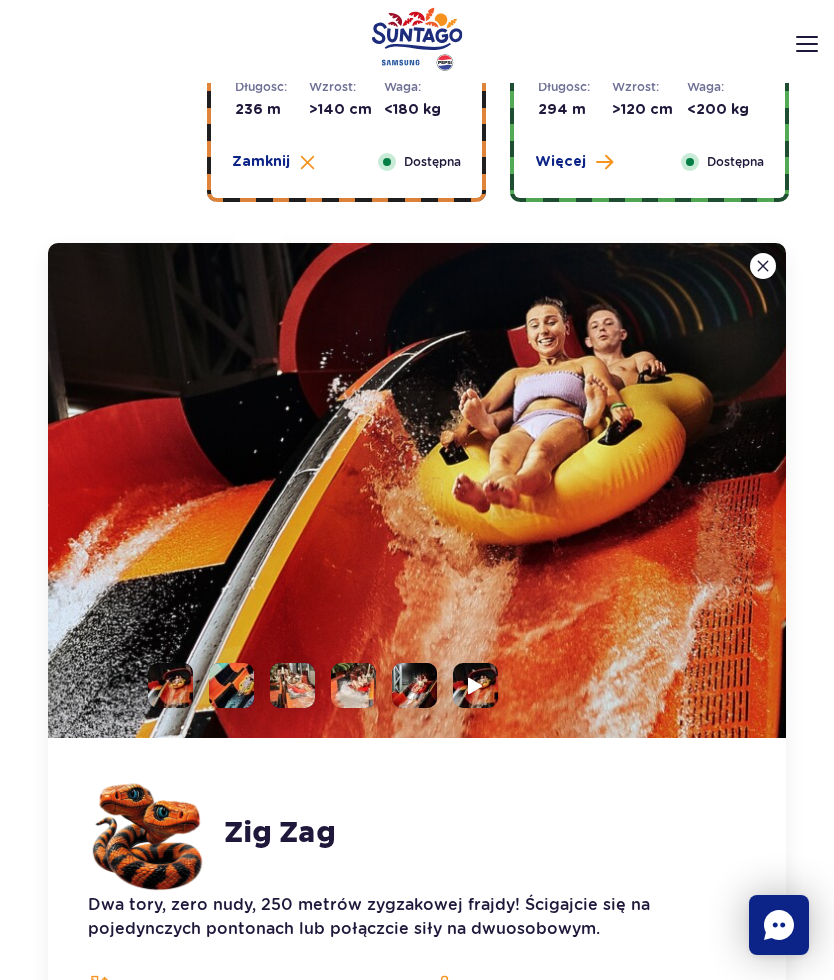 scroll, scrollTop: 1220, scrollLeft: 0, axis: vertical 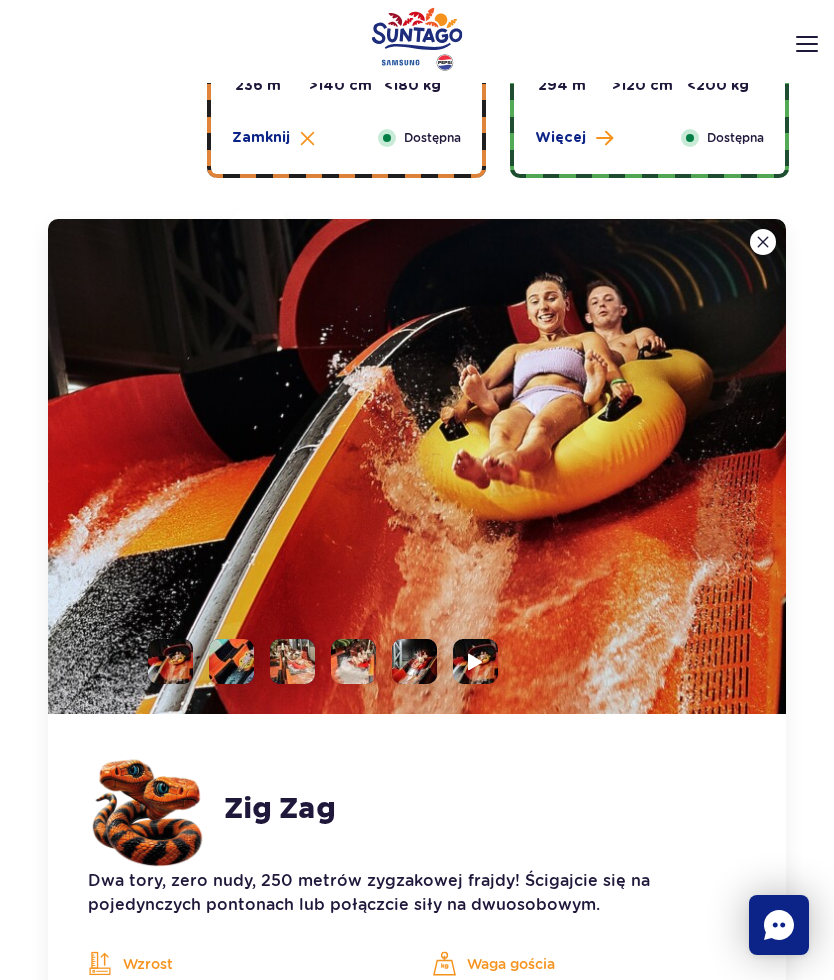 click at bounding box center [475, 662] 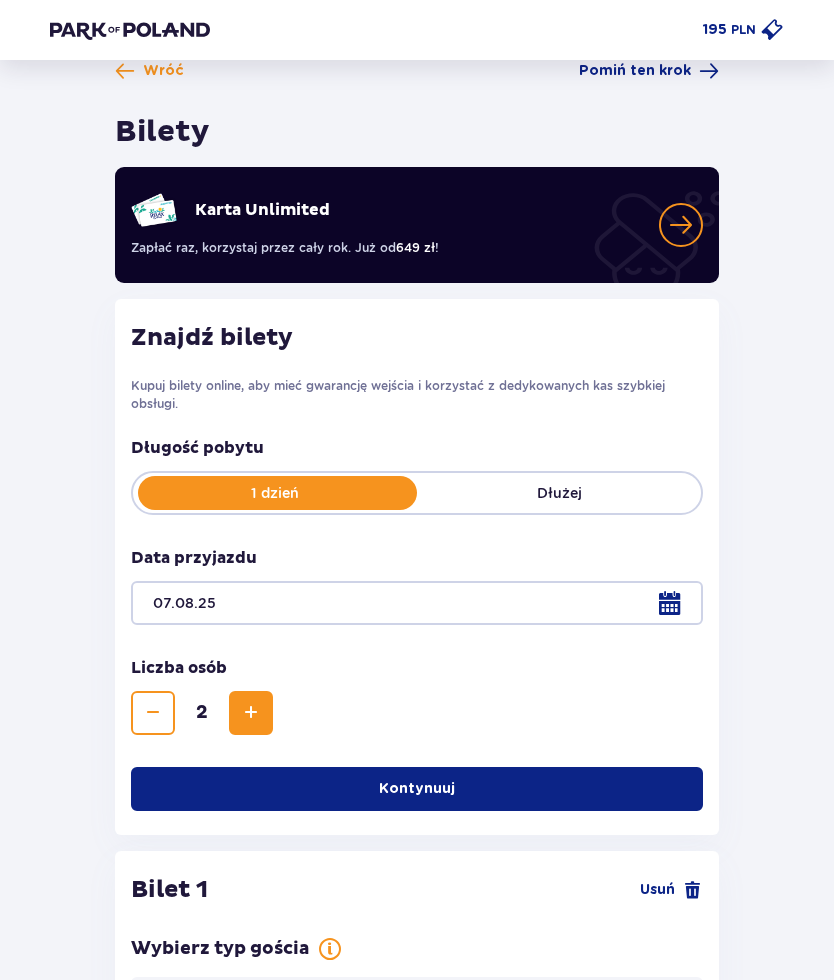scroll, scrollTop: 243, scrollLeft: 0, axis: vertical 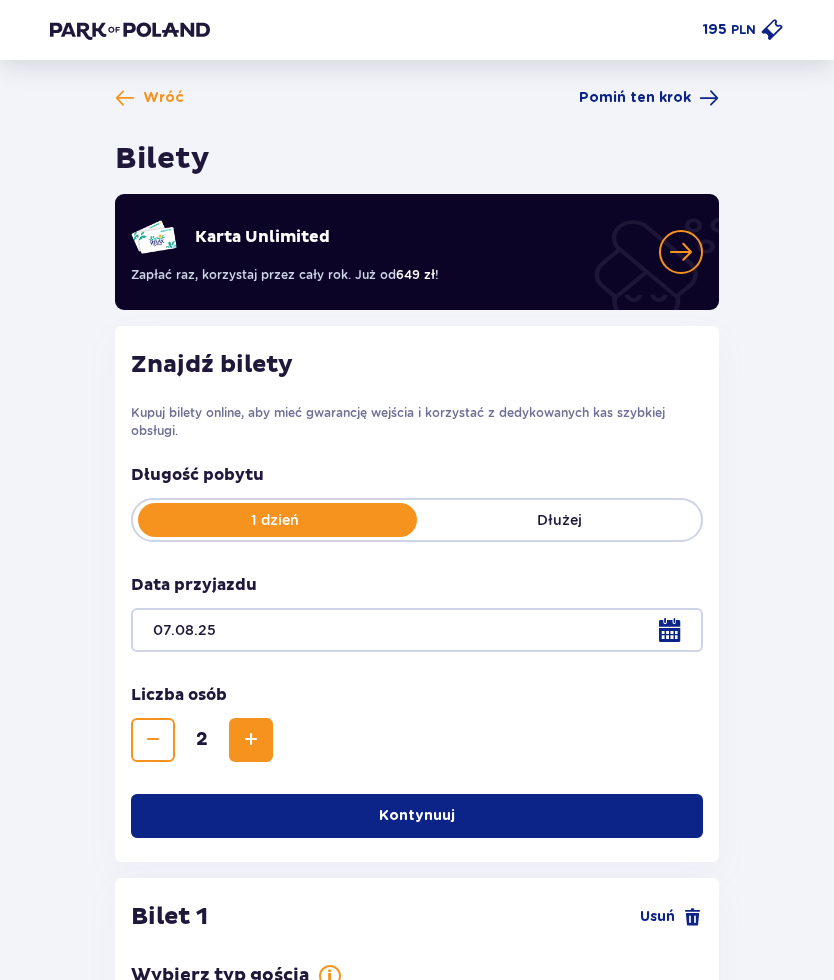 type on "07.08.25" 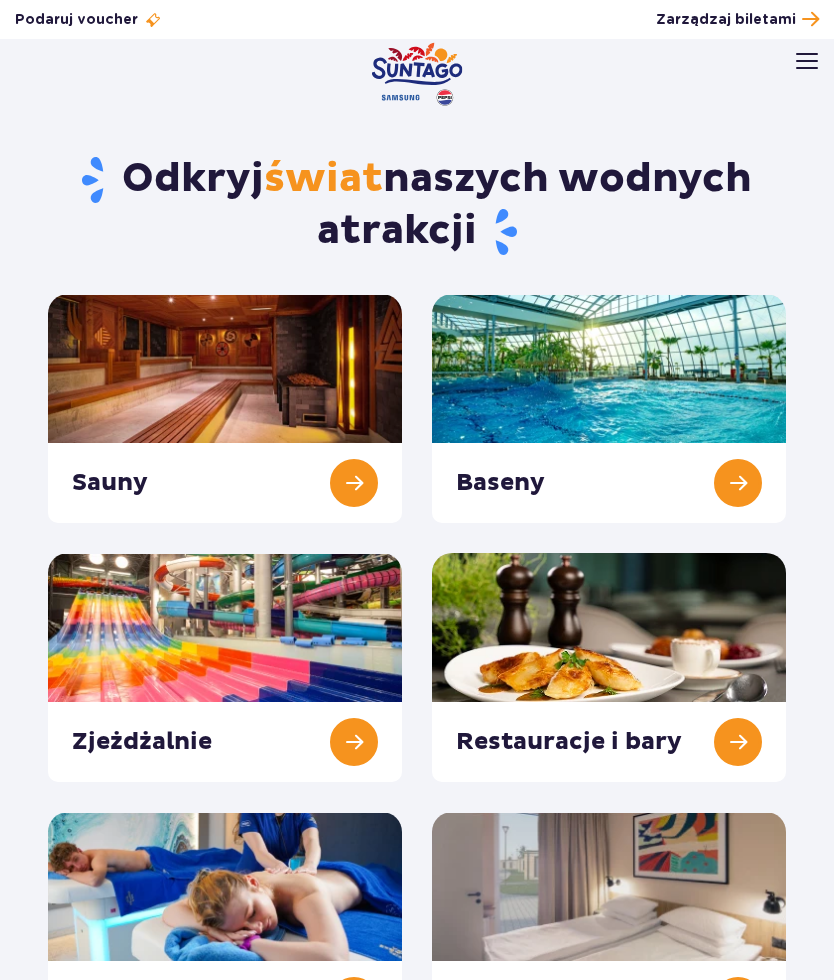 scroll, scrollTop: 0, scrollLeft: 0, axis: both 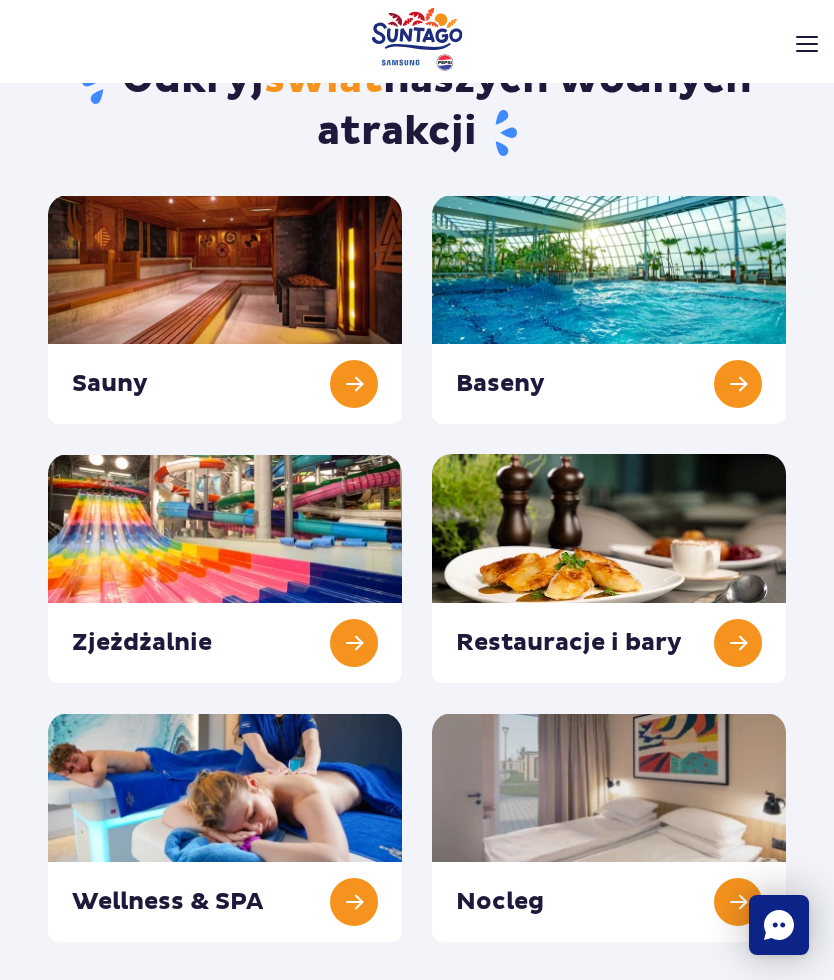 click at bounding box center [225, 568] 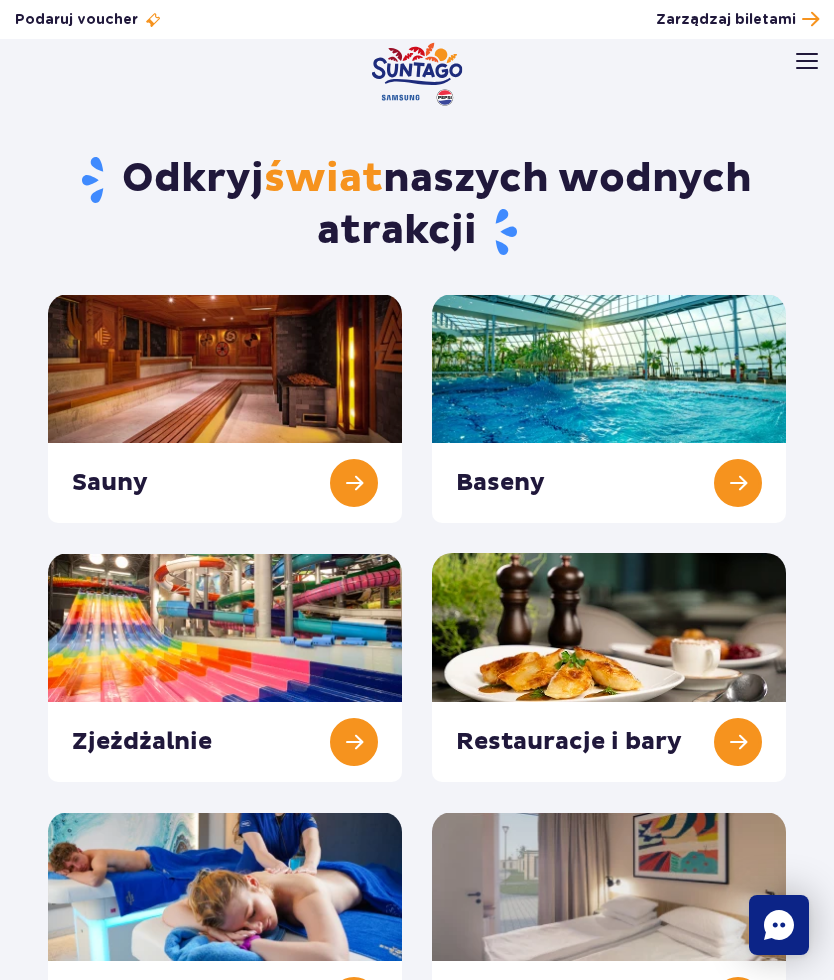 scroll, scrollTop: 186, scrollLeft: 0, axis: vertical 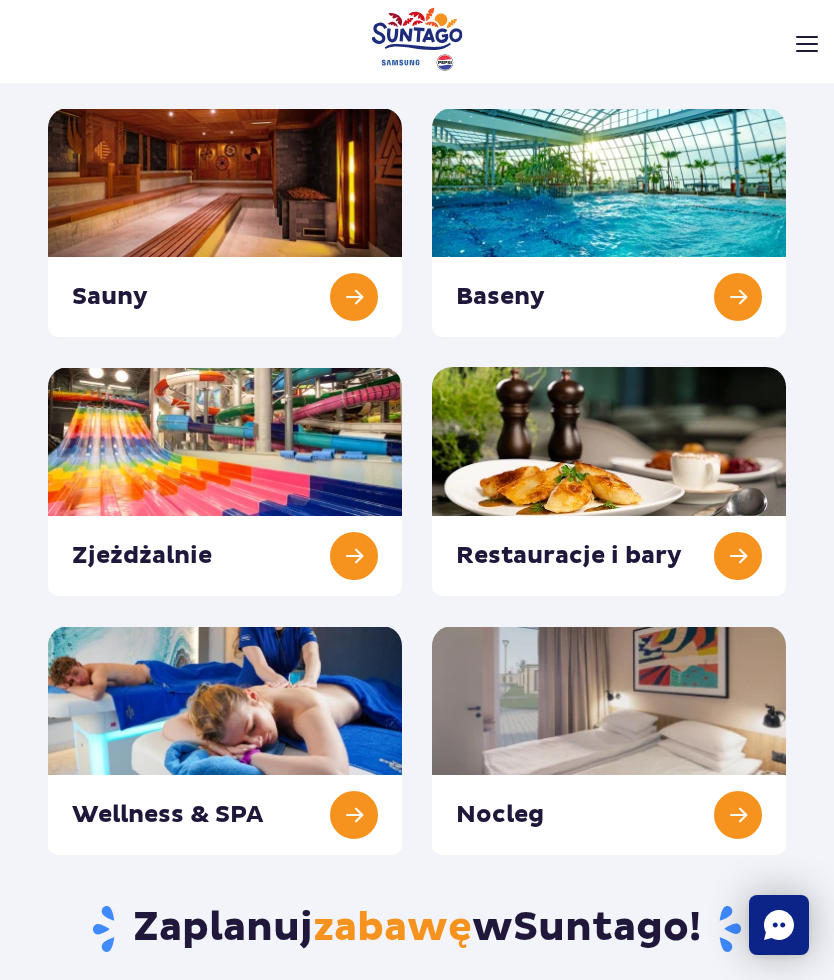 click at bounding box center [225, 222] 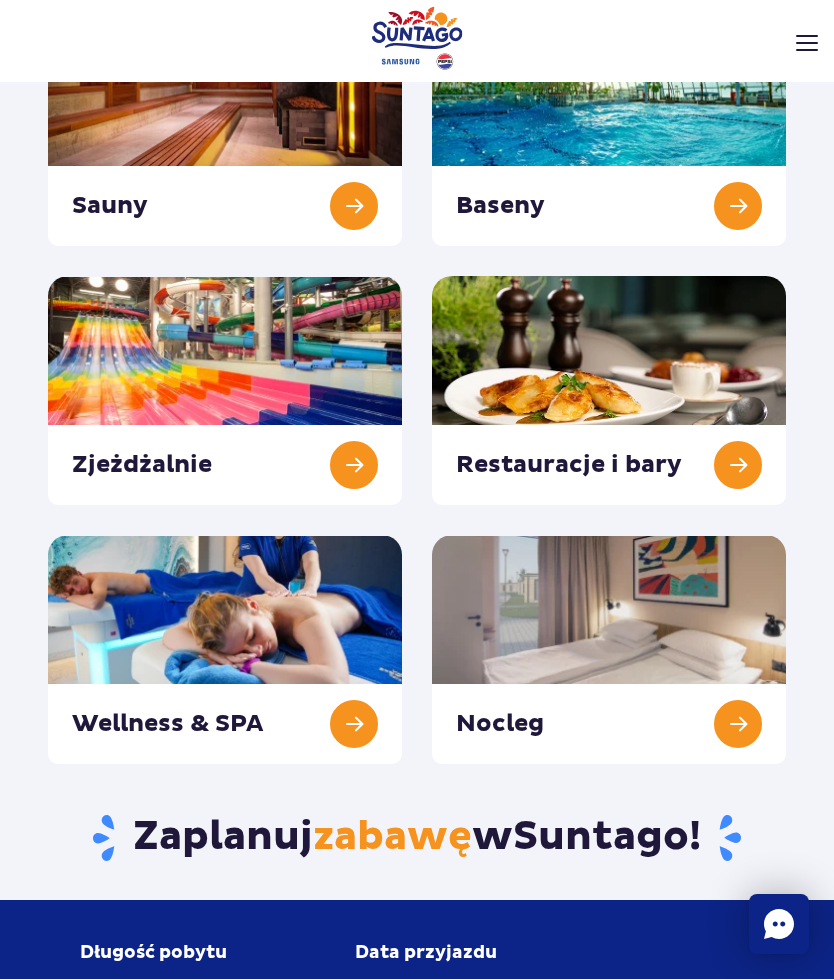 scroll, scrollTop: 278, scrollLeft: 0, axis: vertical 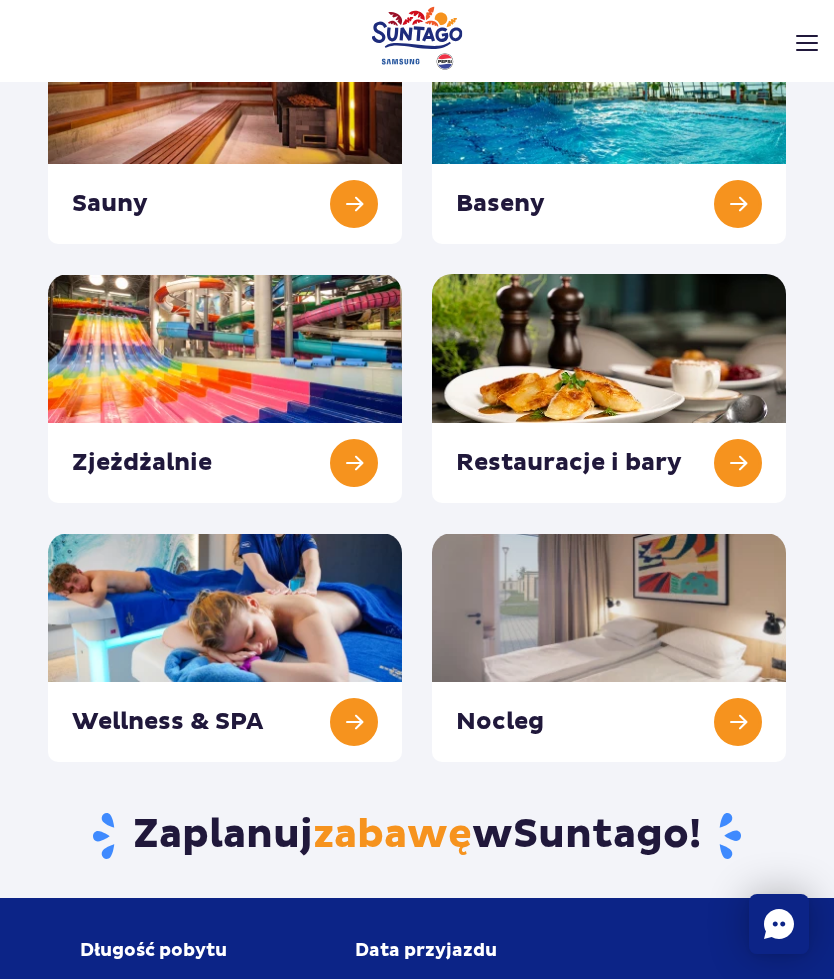 click at bounding box center [609, 389] 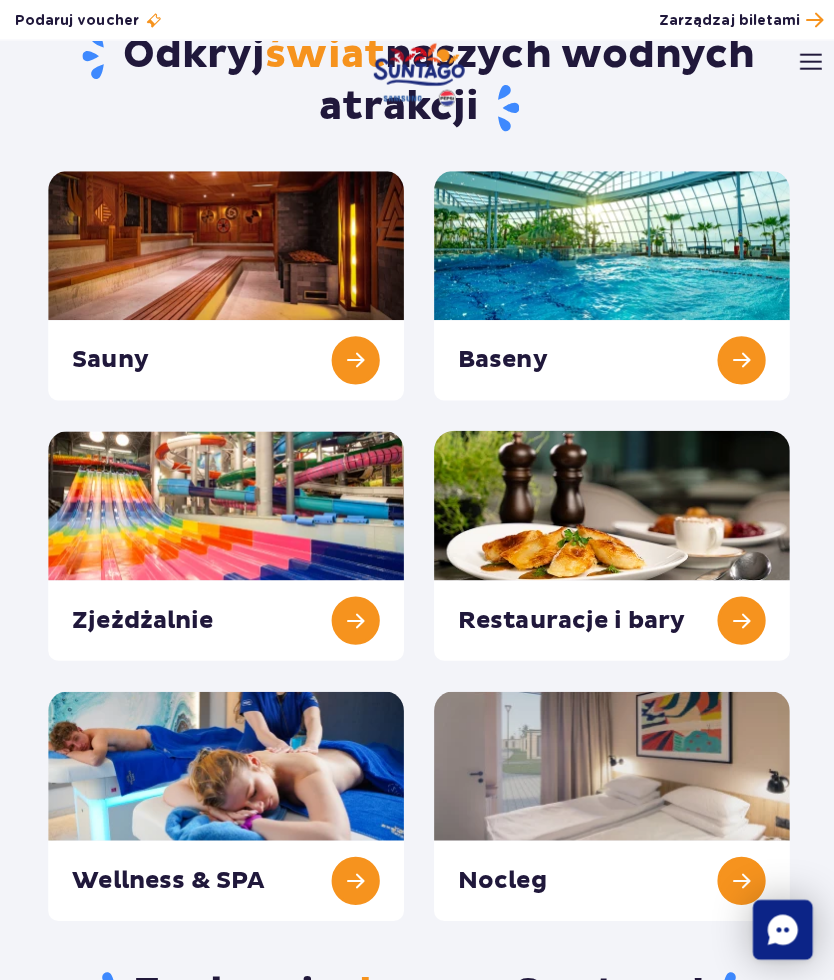 scroll, scrollTop: 0, scrollLeft: 0, axis: both 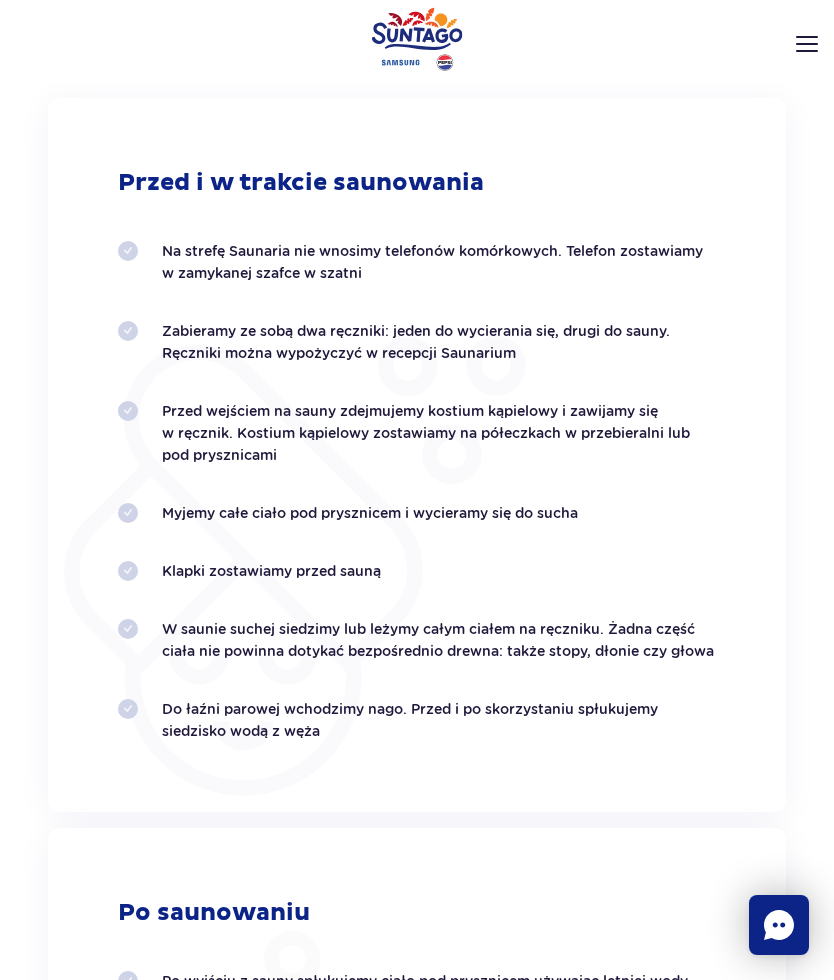 click on "Przed i w trakcie saunowania
Na strefę Saunaria nie wnosimy telefonów komórkowych. Telefon zostawiamy w zamykanej szafce w szatni
Zabieramy ze sobą dwa ręczniki: jeden do wycierania się, drugi do sauny. Ręczniki można wypożyczyć w recepcji Saunarium
Przed wejściem na sauny zdejmujemy kostium kąpielowy i zawijamy się w ręcznik. Kostium kąpielowy zostawiamy na półeczkach w przebieralni lub pod prysznicami" at bounding box center (417, 455) 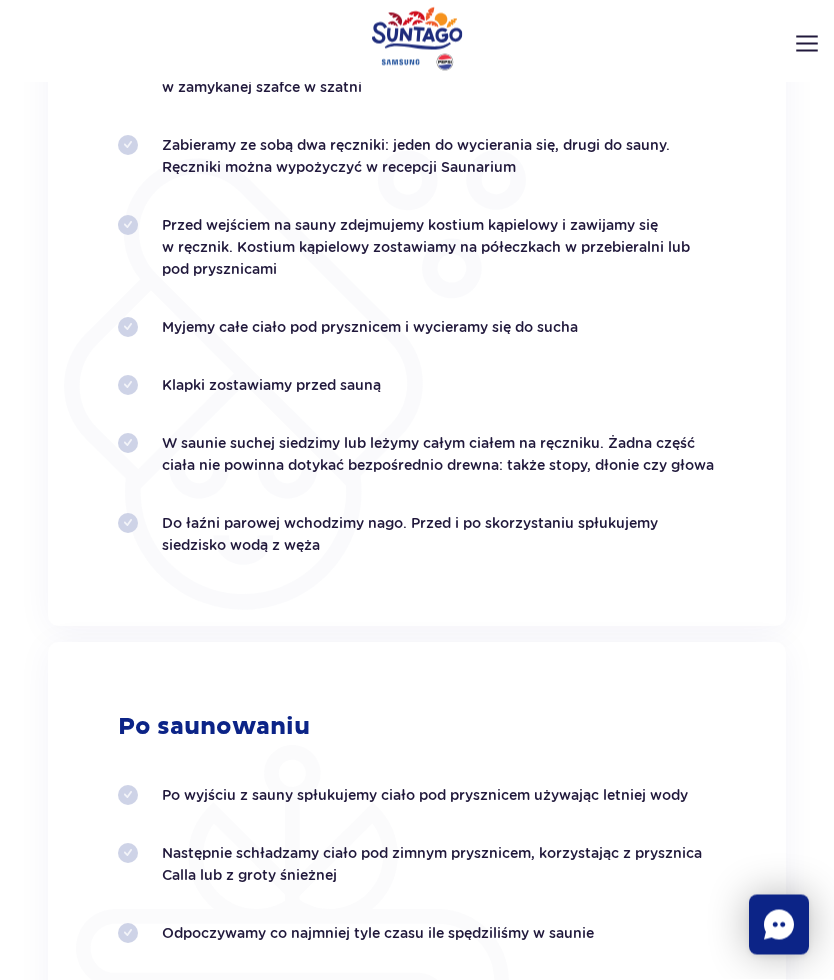scroll, scrollTop: 3843, scrollLeft: 0, axis: vertical 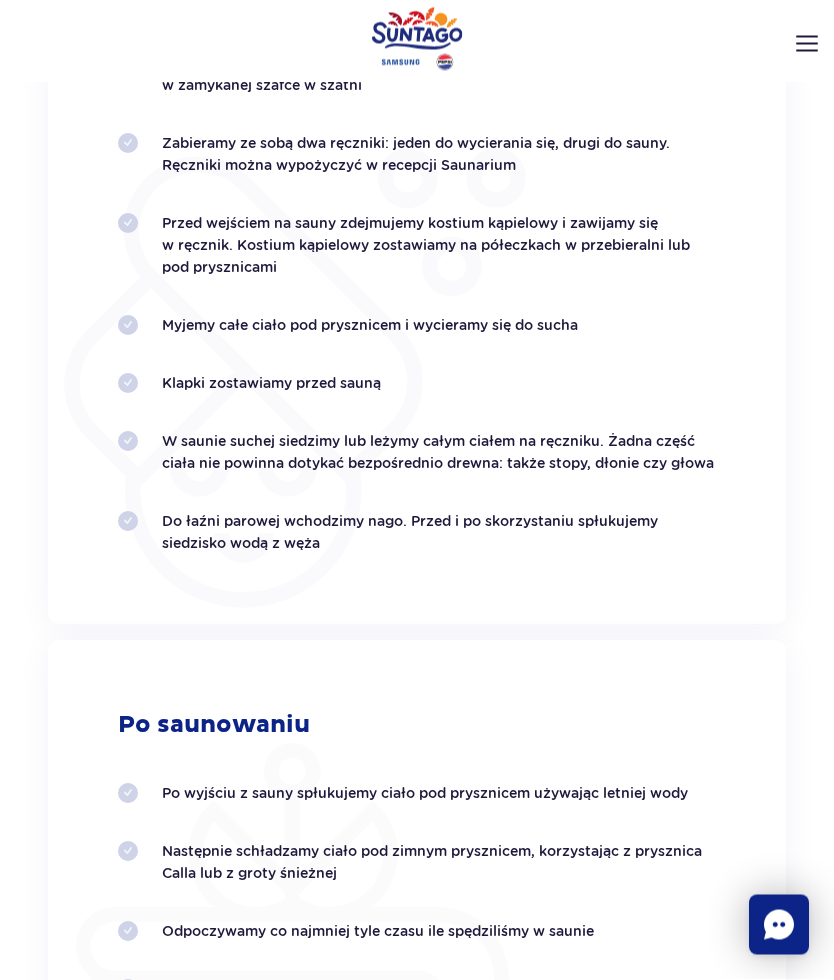 click on "Zabieramy ze sobą dwa ręczniki: jeden do wycierania się, drugi do sauny. Ręczniki można wypożyczyć w recepcji Saunarium" at bounding box center (417, 155) 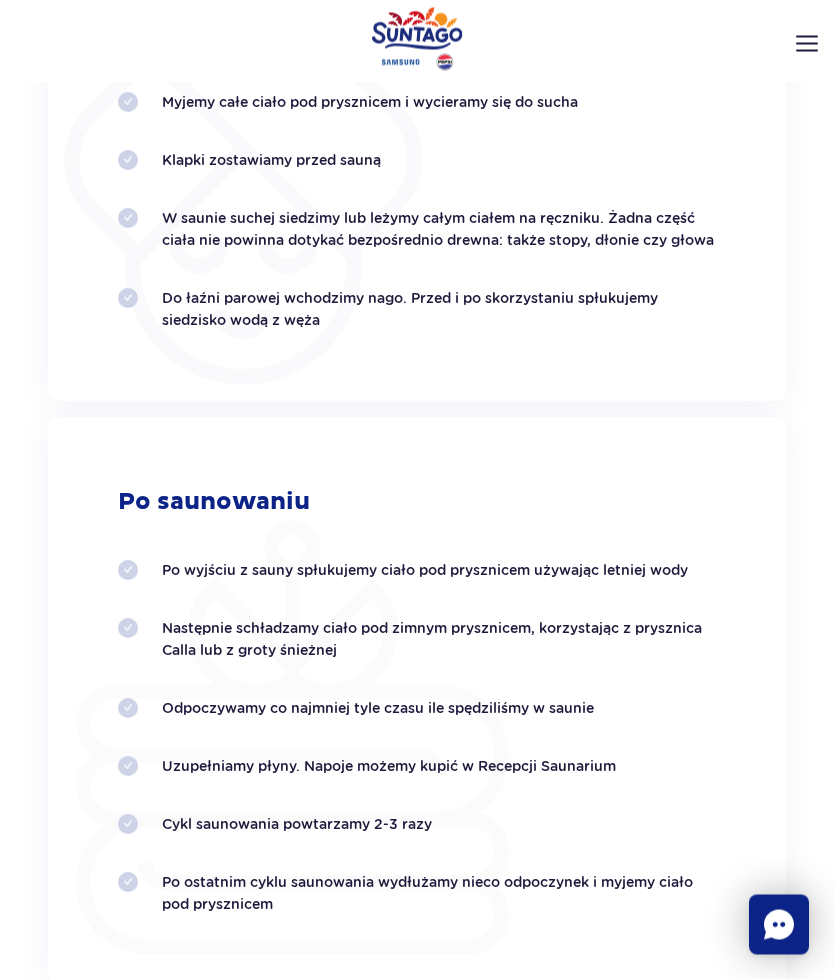 scroll, scrollTop: 4067, scrollLeft: 0, axis: vertical 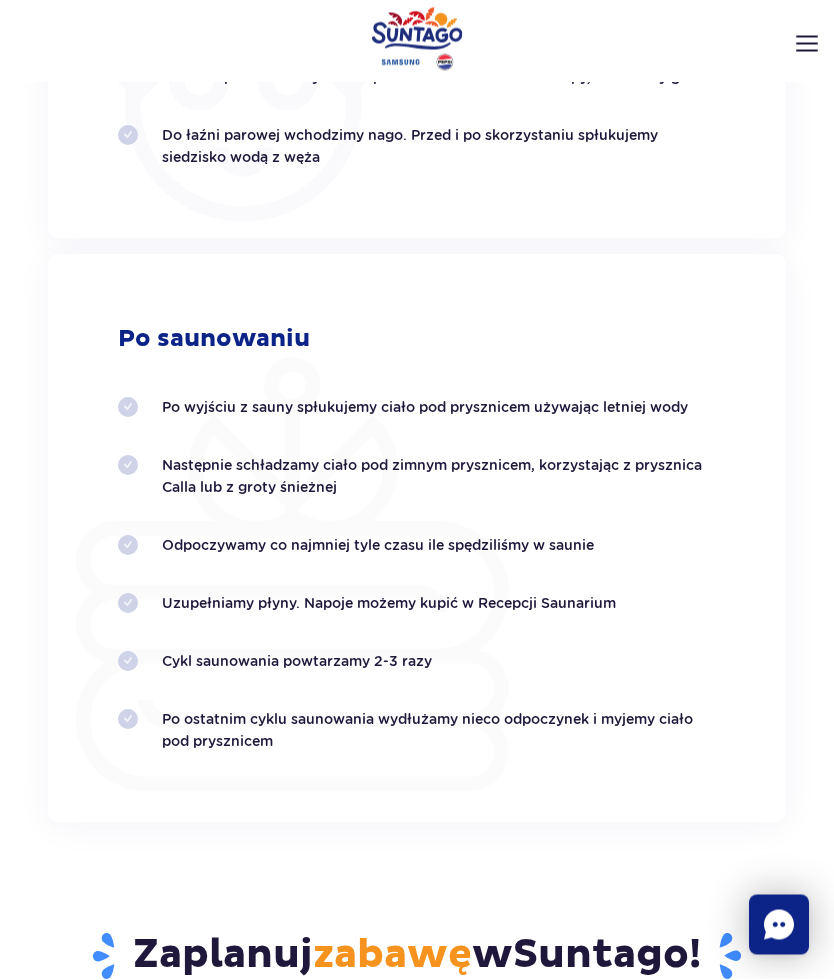 click on "Do łaźni parowej wchodzimy nago. Przed i po skorzystaniu spłukujemy siedzisko wodą z węża" at bounding box center (417, 147) 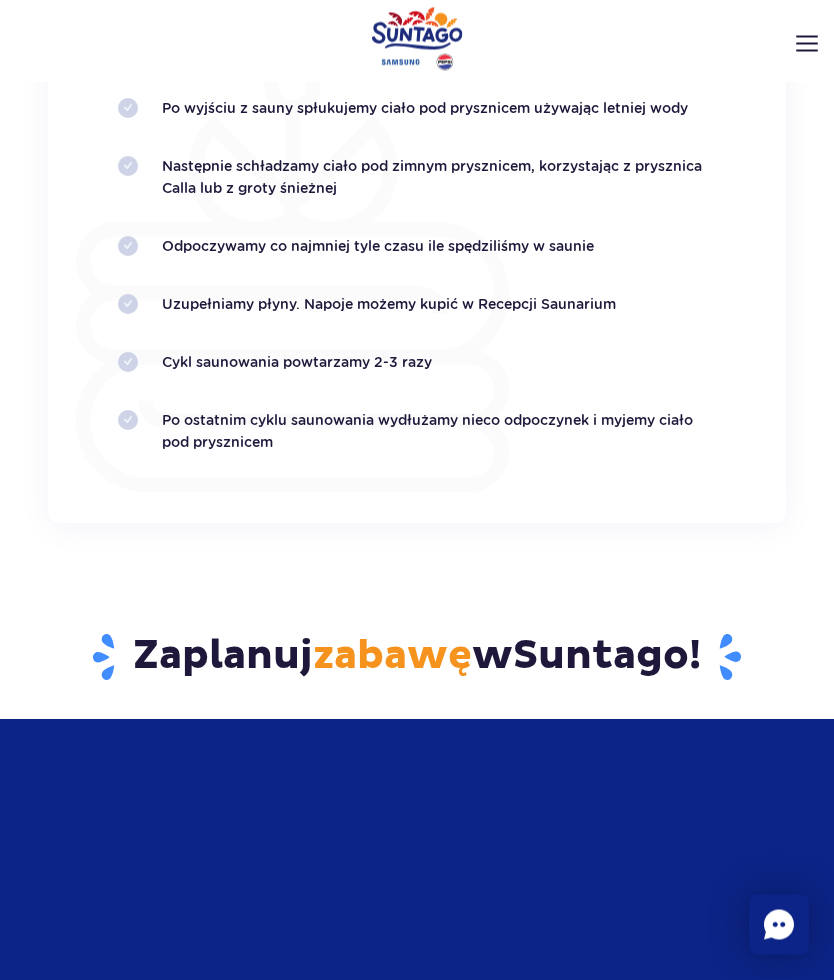 scroll, scrollTop: 4529, scrollLeft: 0, axis: vertical 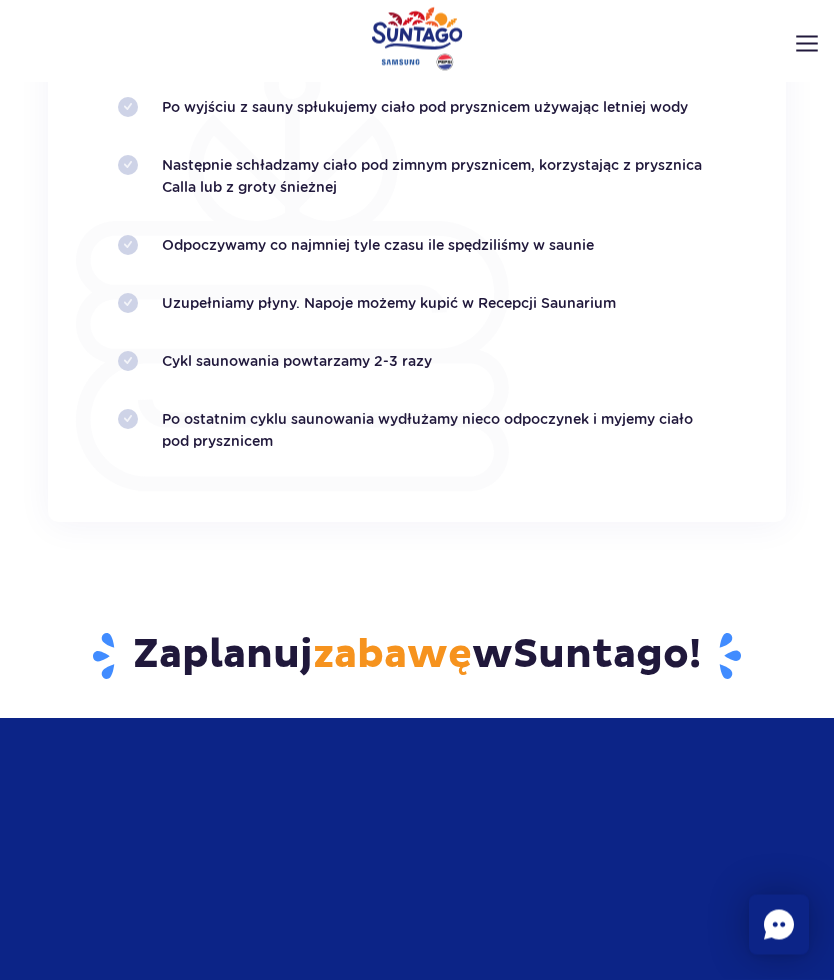 click on "Po wyjściu z sauny spłukujemy ciało pod prysznicem używając letniej wody
Następnie schładzamy ciało pod zimnym prysznicem, korzystając z prysznica Calla lub z groty śnieżnej
Odpoczywamy co najmniej tyle czasu ile spędziliśmy w saunie
Uzupełniamy płyny. Napoje możemy kupić w Recepcji Saunarium
Cykl saunowania powtarzamy 2-3 razy" at bounding box center [417, 275] 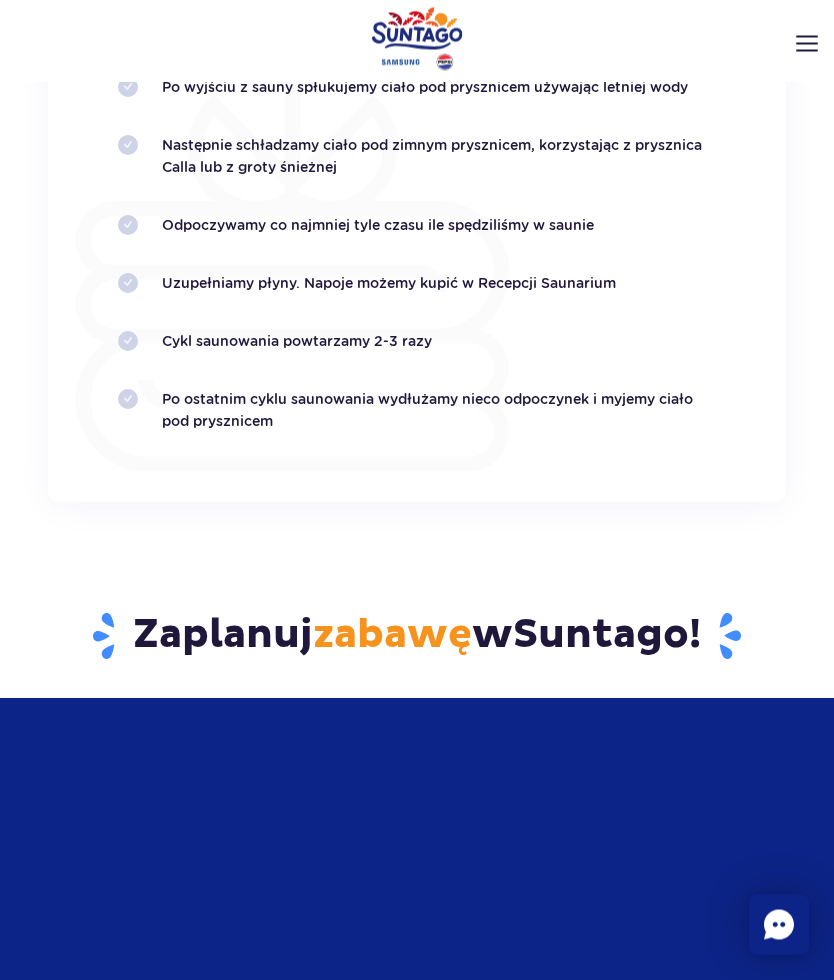 scroll, scrollTop: 4552, scrollLeft: 0, axis: vertical 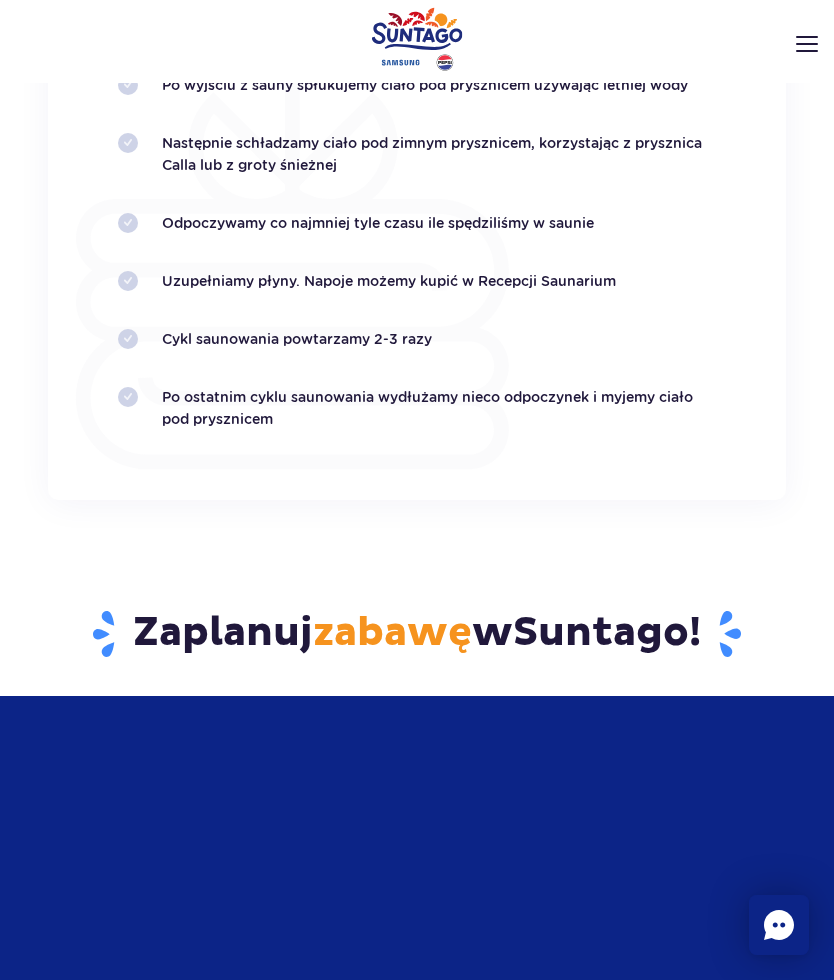 click on "Po wyjściu z sauny spłukujemy ciało pod prysznicem używając letniej wody
Następnie schładzamy ciało pod zimnym prysznicem, korzystając z prysznica Calla lub z groty śnieżnej
Odpoczywamy co najmniej tyle czasu ile spędziliśmy w saunie
Uzupełniamy płyny. Napoje możemy kupić w Recepcji Saunarium
Cykl saunowania powtarzamy 2-3 razy" at bounding box center [417, 252] 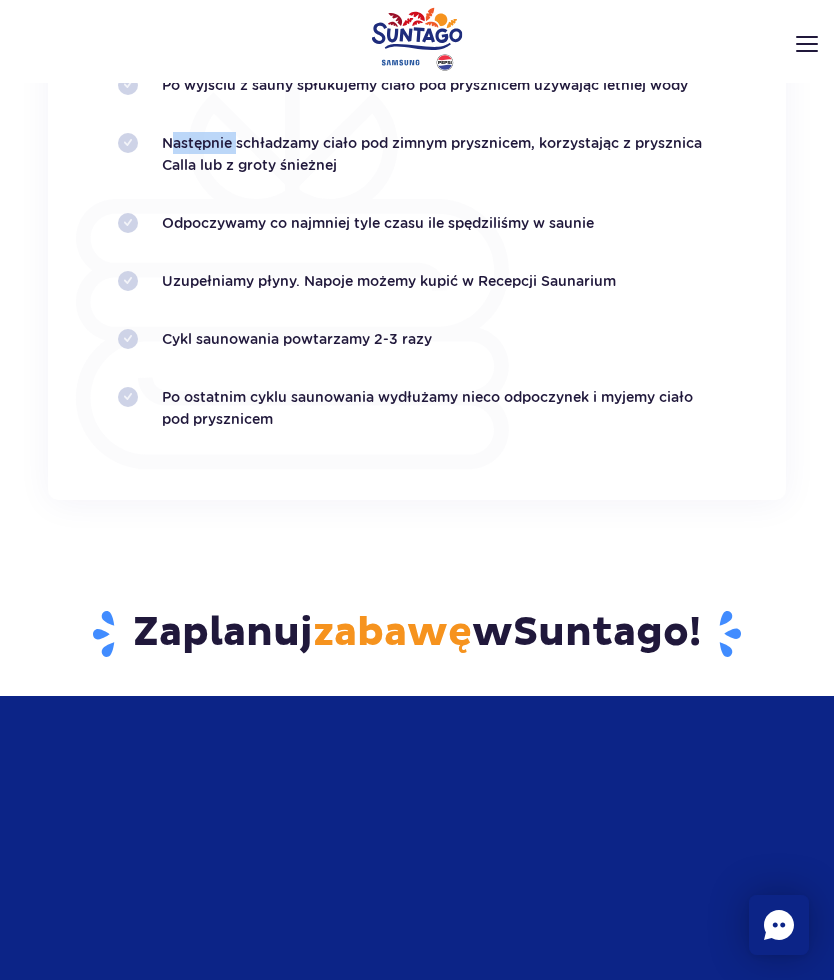 click on "Po saunowaniu
Po wyjściu z sauny spłukujemy ciało pod prysznicem używając letniej wody
Następnie schładzamy ciało pod zimnym prysznicem, korzystając z prysznica Calla lub z groty śnieżnej
Odpoczywamy co najmniej tyle czasu ile spędziliśmy w saunie
Uzupełniamy płyny. Napoje możemy kupić w Recepcji Saunarium" at bounding box center (417, 216) 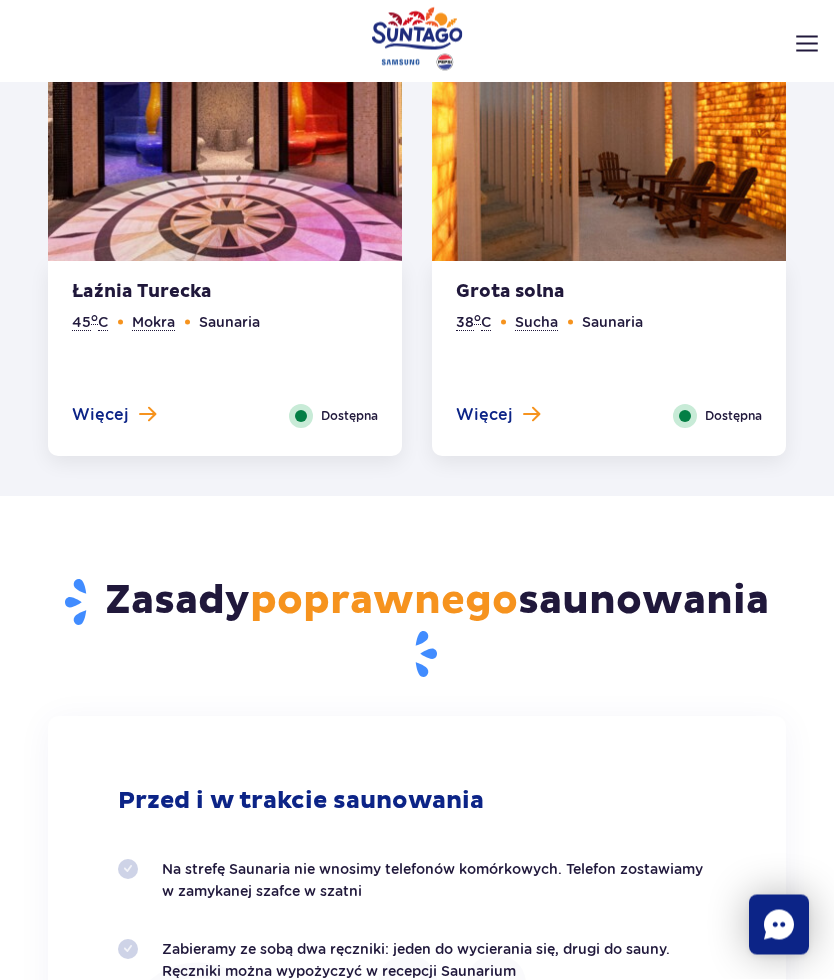 scroll, scrollTop: 2979, scrollLeft: 0, axis: vertical 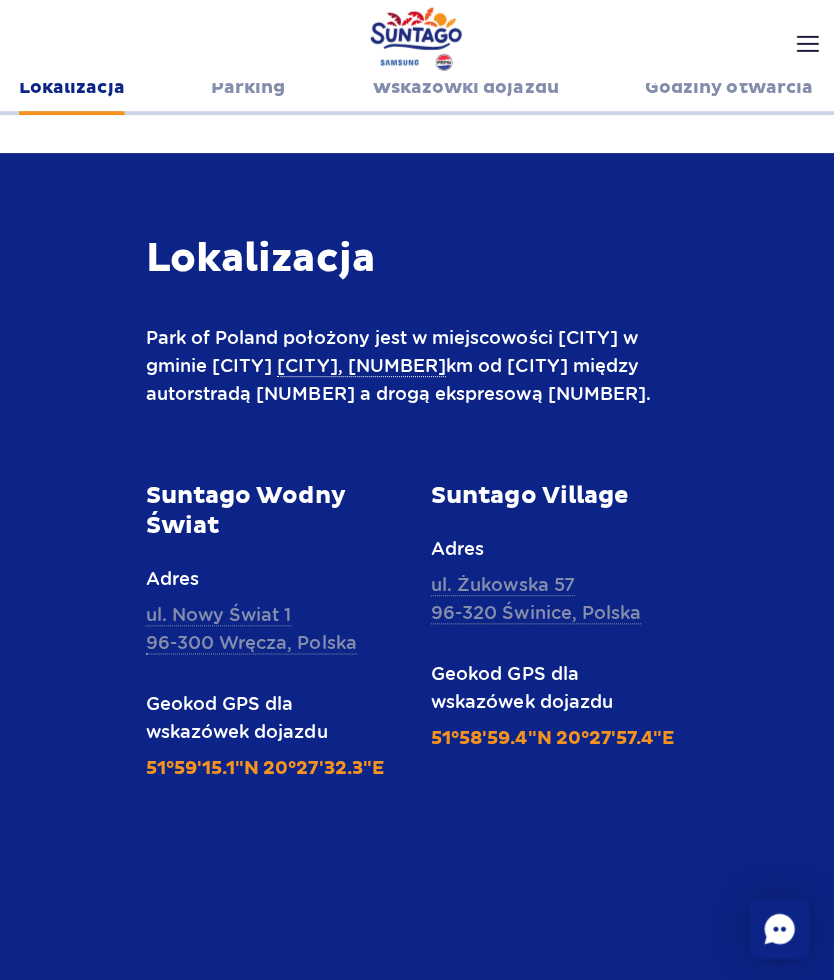 click on "Lokalizacja
Park of Poland położony jest w miejscowości [CITY] w gminie   [CITY], [NUMBER]  km od [CITY] między autorstradą [NUMBER] a drogą ekspresową [NUMBER].
Suntago Wodny Świat
Adres
ul. [STREET] [NUMBER]
[POSTAL_CODE] [CITY], Polska
Geokod GPS dla wskazówek dojazdu
[COORDINATES]
Suntago Village
Adres
ul. [STREET] [NUMBER]
[POSTAL_CODE] [CITY], Polska
Geokod GPS dla wskazówek dojazdu
[COORDINATES]" at bounding box center (417, 824) 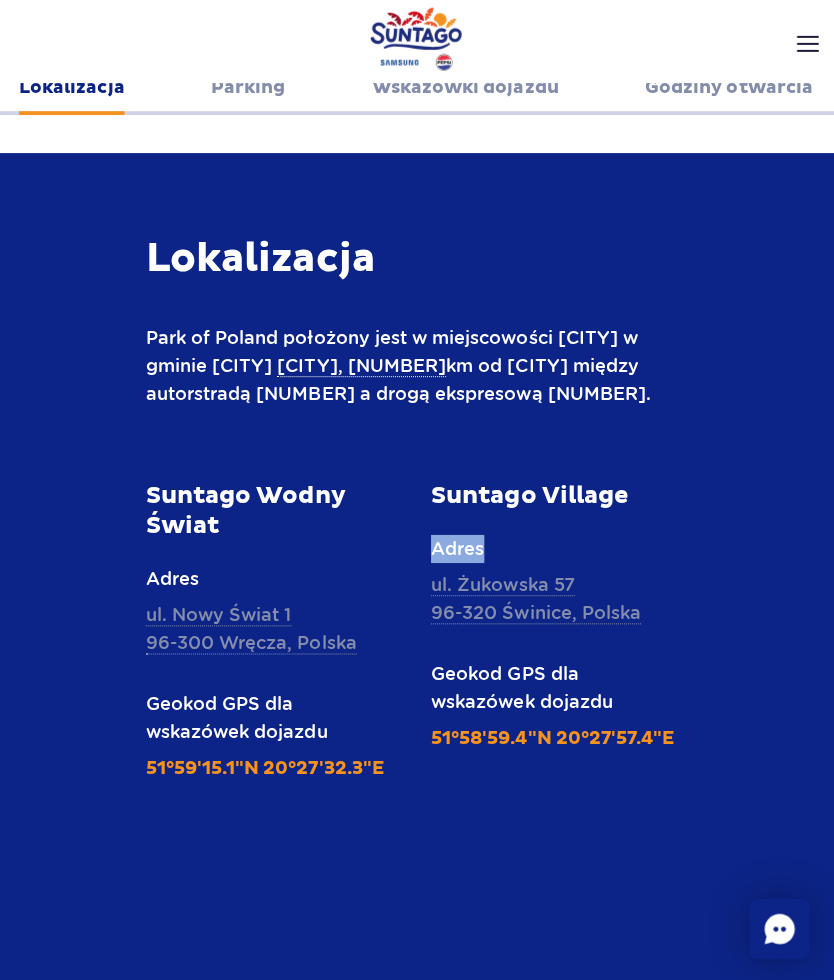 click on "Lokalizacja
Park of Poland położony jest w miejscowości [CITY] w gminie   [CITY], [NUMBER]  km od [CITY] między autorstradą [NUMBER] a drogą ekspresową [NUMBER].
Suntago Wodny Świat
Adres
ul. [STREET] [NUMBER]
[POSTAL_CODE] [CITY], Polska
Geokod GPS dla wskazówek dojazdu
[COORDINATES]
Suntago Village
Adres
ul. [STREET] [NUMBER]
[POSTAL_CODE] [CITY], Polska
Geokod GPS dla wskazówek dojazdu
[COORDINATES]" at bounding box center (417, 824) 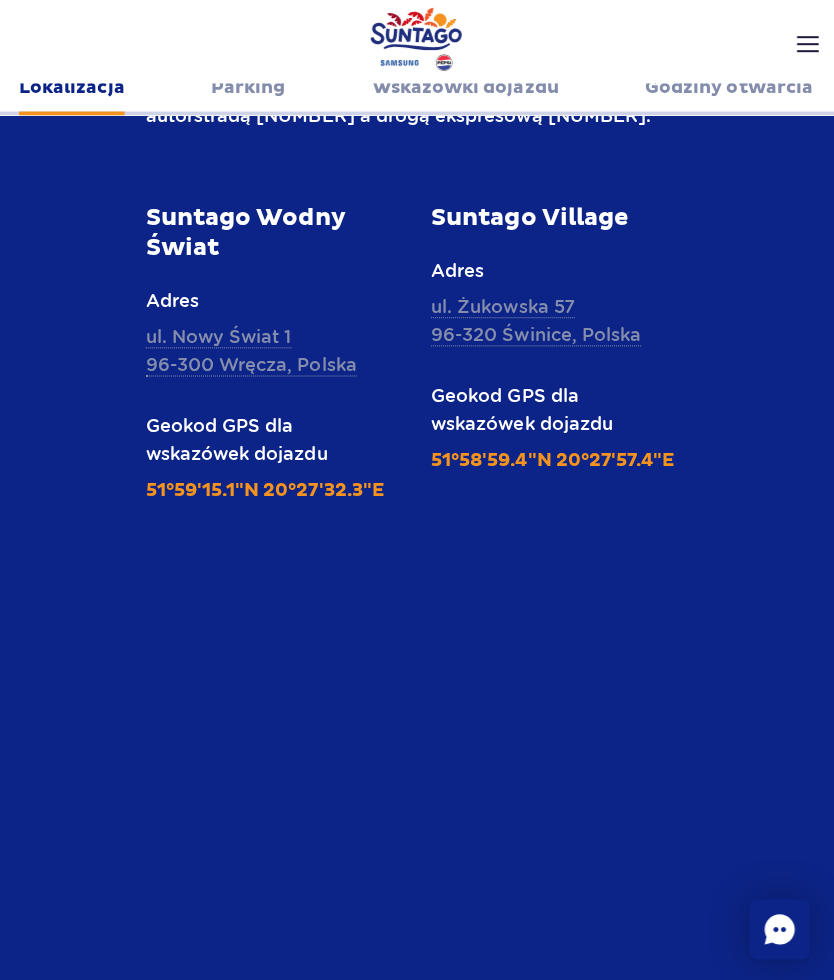 scroll, scrollTop: 777, scrollLeft: 0, axis: vertical 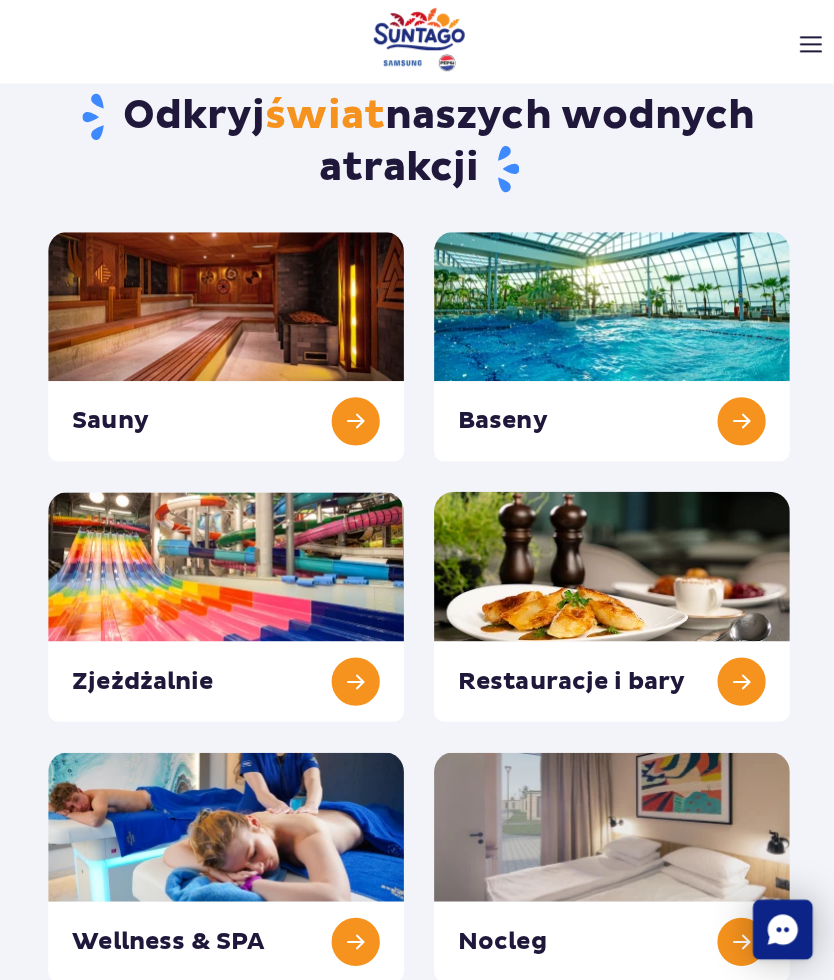click on "Odkryj  świat  naszych wodnych atrakcji
Sauny
Baseny
Zjeżdżalnie
Nocleg" at bounding box center (417, 509) 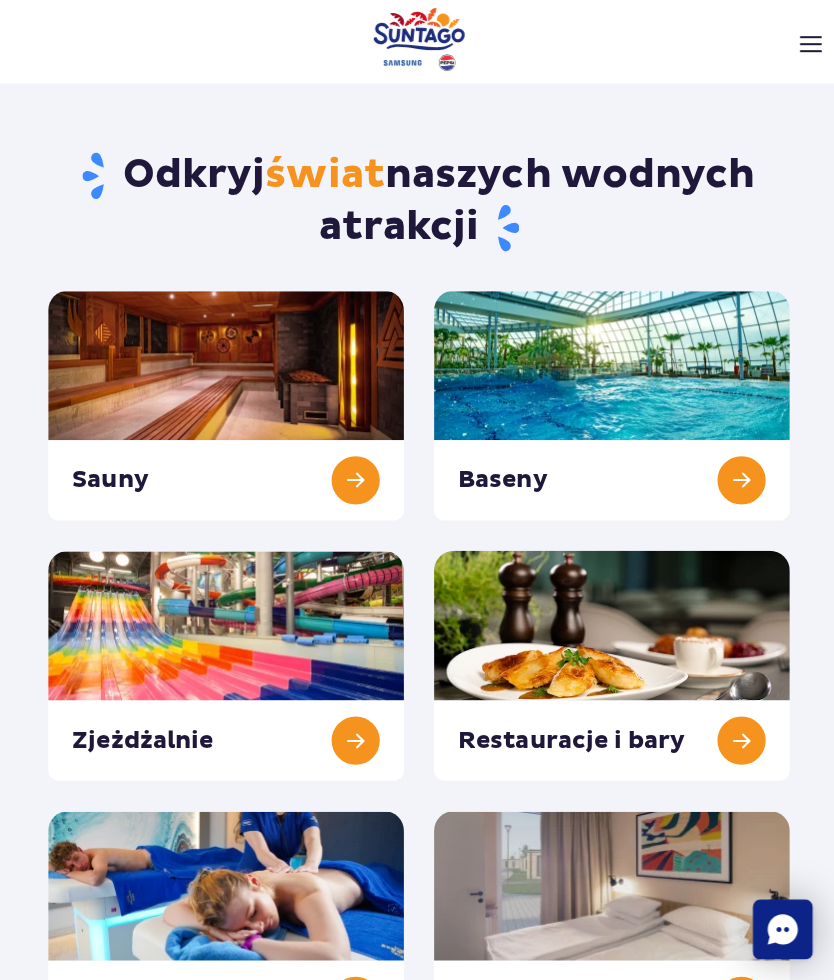 scroll, scrollTop: 0, scrollLeft: 0, axis: both 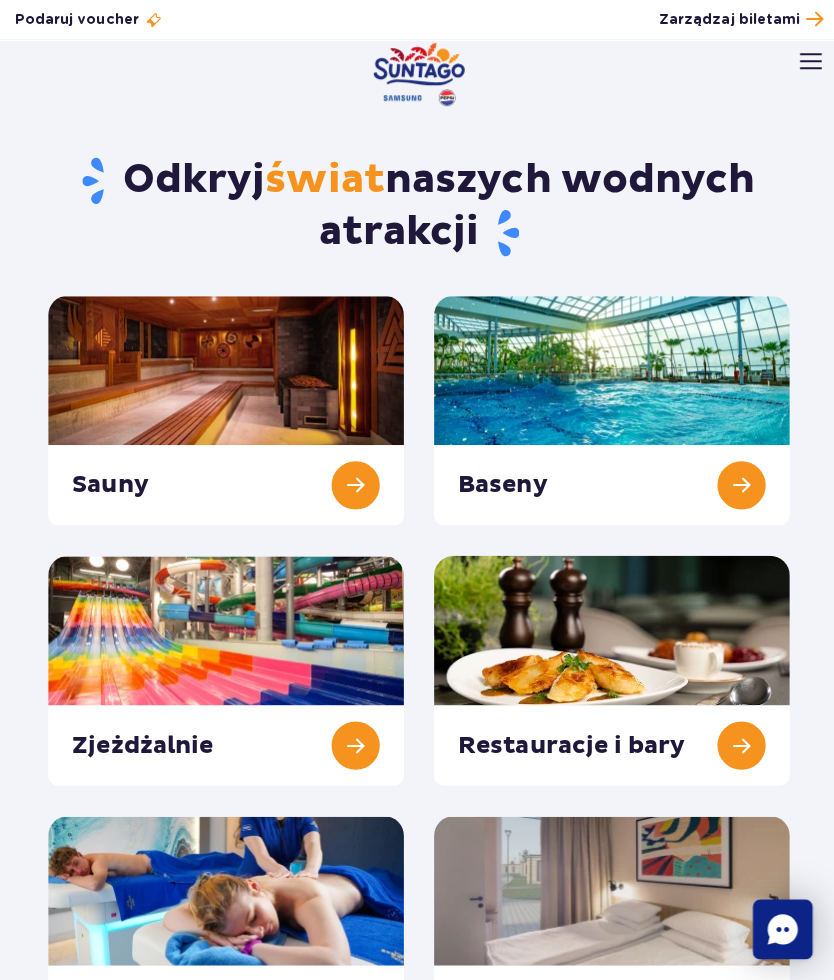 click at bounding box center [609, 408] 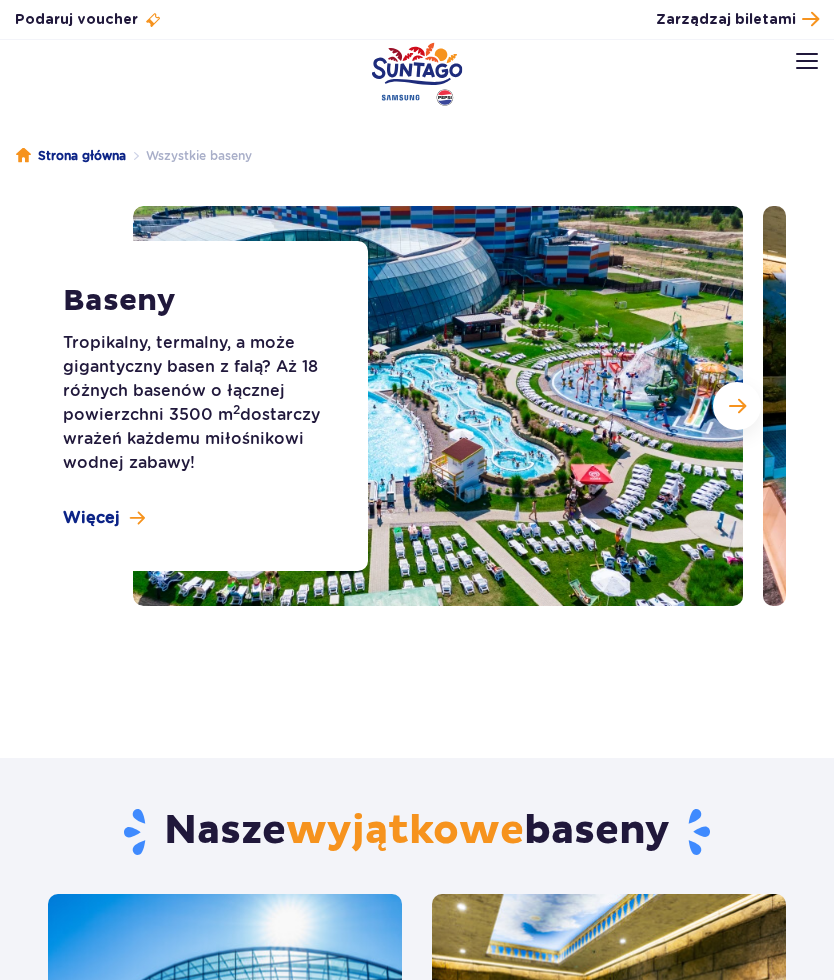 scroll, scrollTop: 0, scrollLeft: 0, axis: both 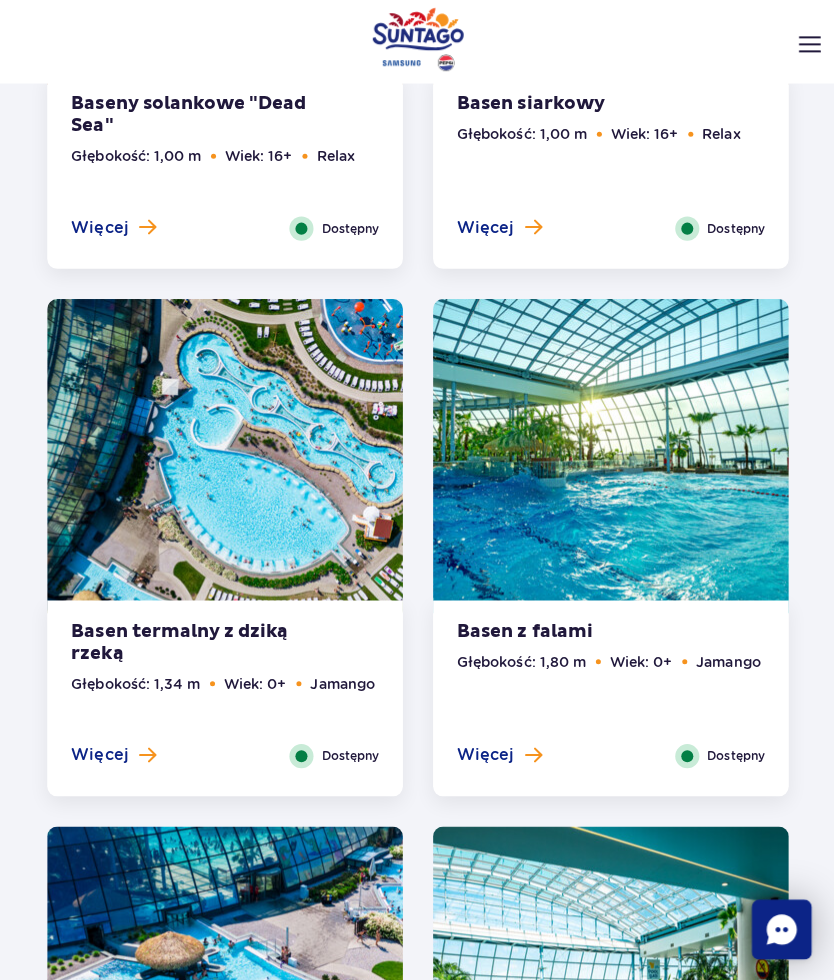 click on "Basen termalny
Głębokość:
1,27
m
Wiek:									16+
Relax
Więcej
Zamknij
Dostępny
Zobacz galerię
Basen termalny 32 o" at bounding box center [417, -508] 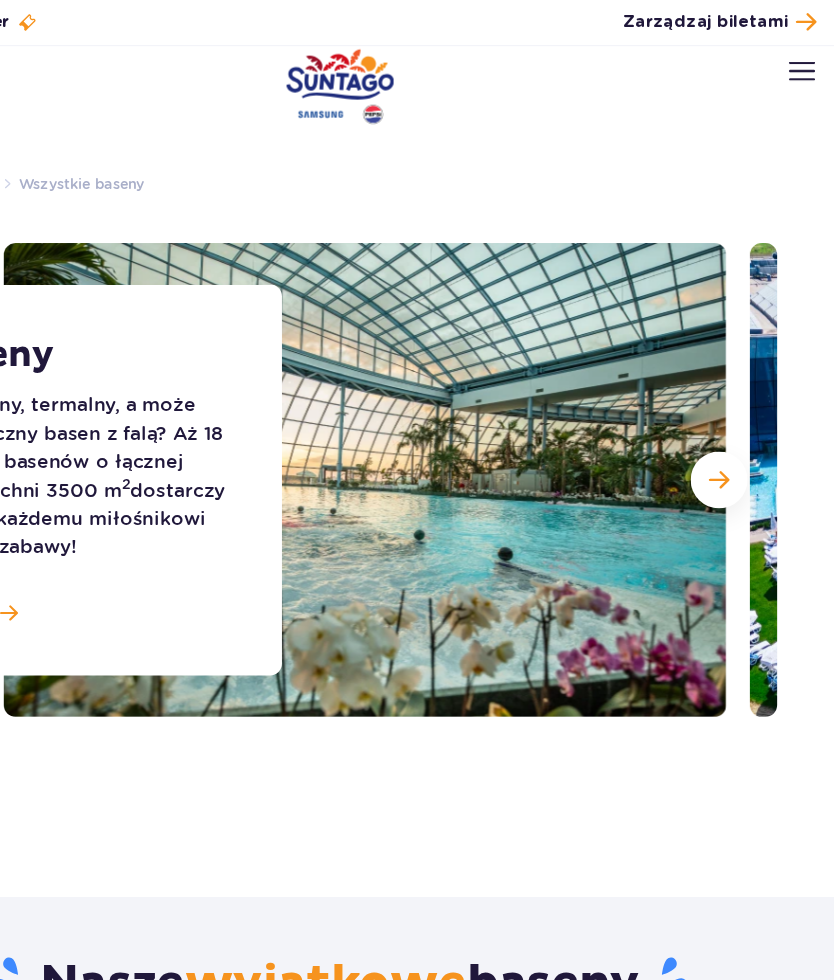 scroll, scrollTop: 0, scrollLeft: 0, axis: both 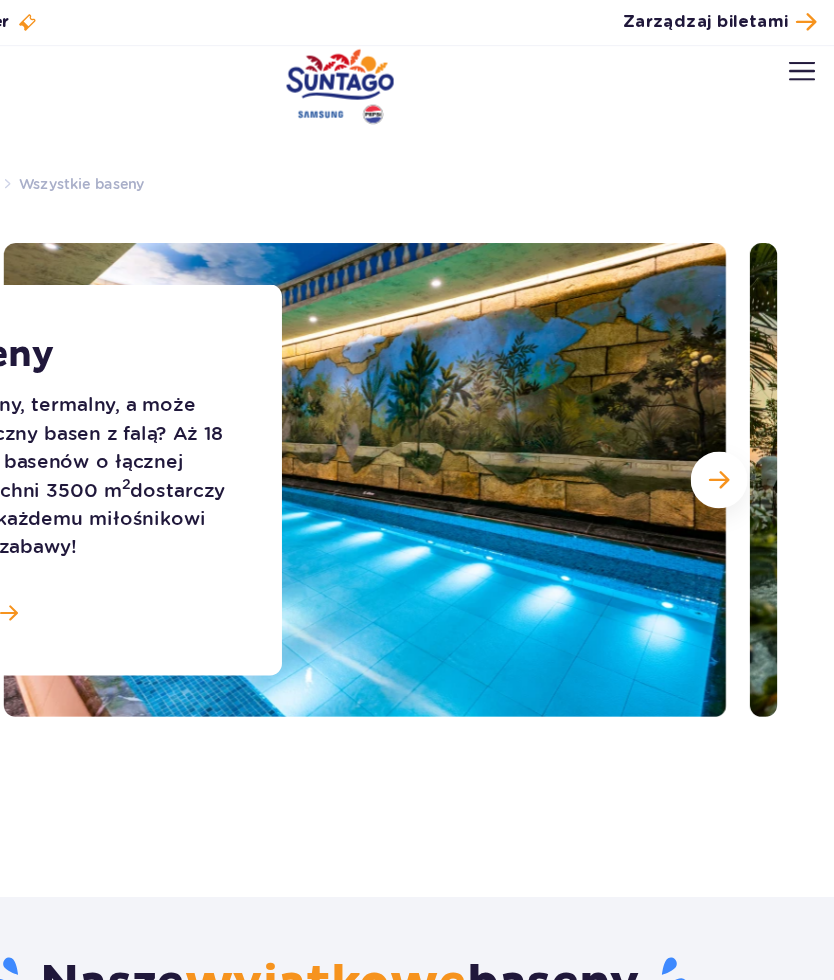 click at bounding box center [1068, 406] 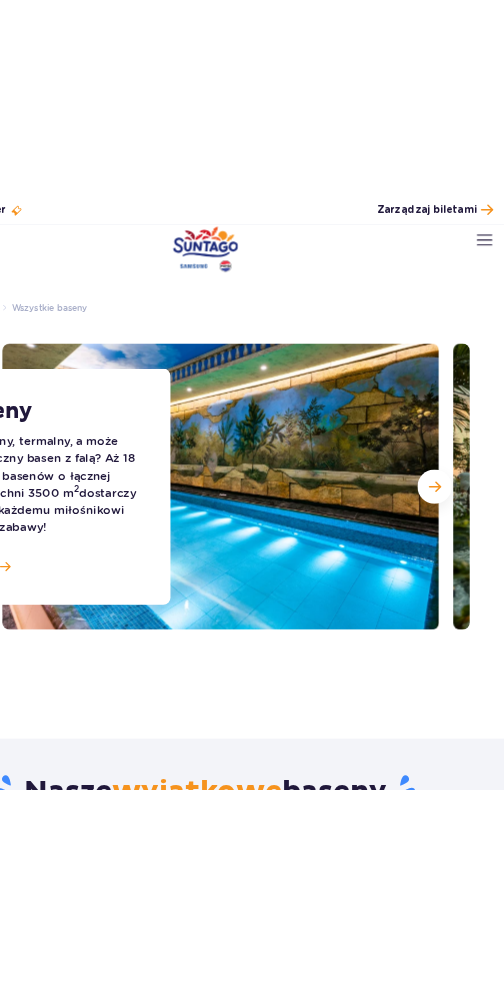 scroll, scrollTop: 1, scrollLeft: 0, axis: vertical 